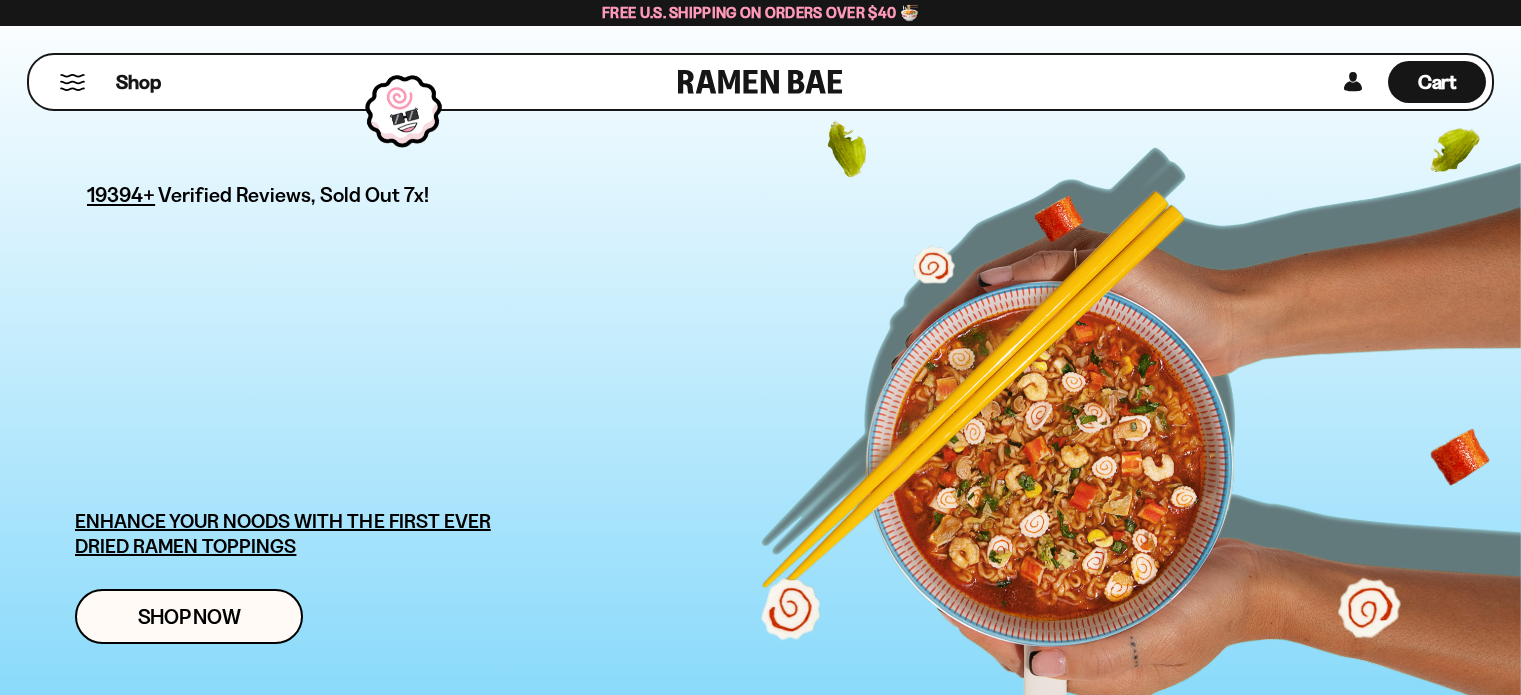 scroll, scrollTop: 0, scrollLeft: 0, axis: both 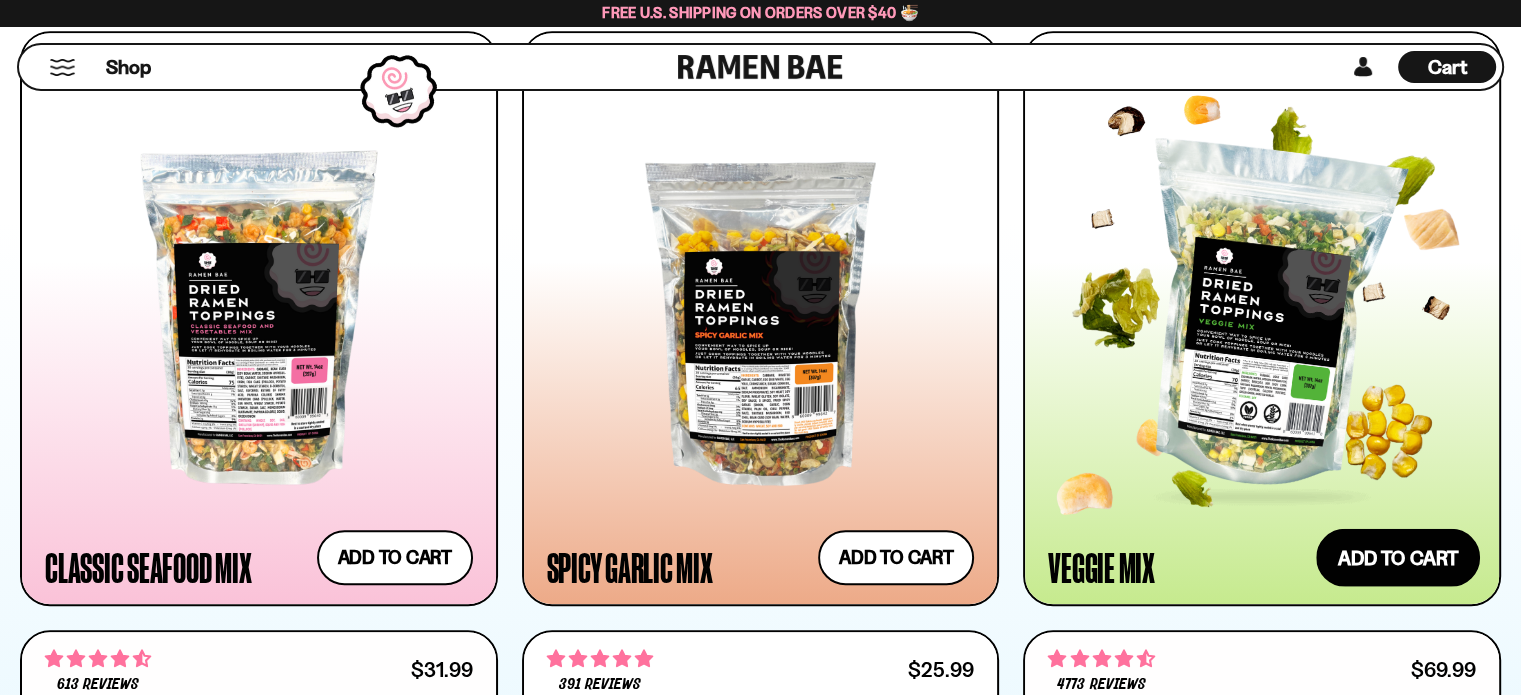 click on "Add to cart
Add
—
Regular price
$24.99
Regular price
Sale price
$24.99
Unit price
/
per" at bounding box center [1398, 558] 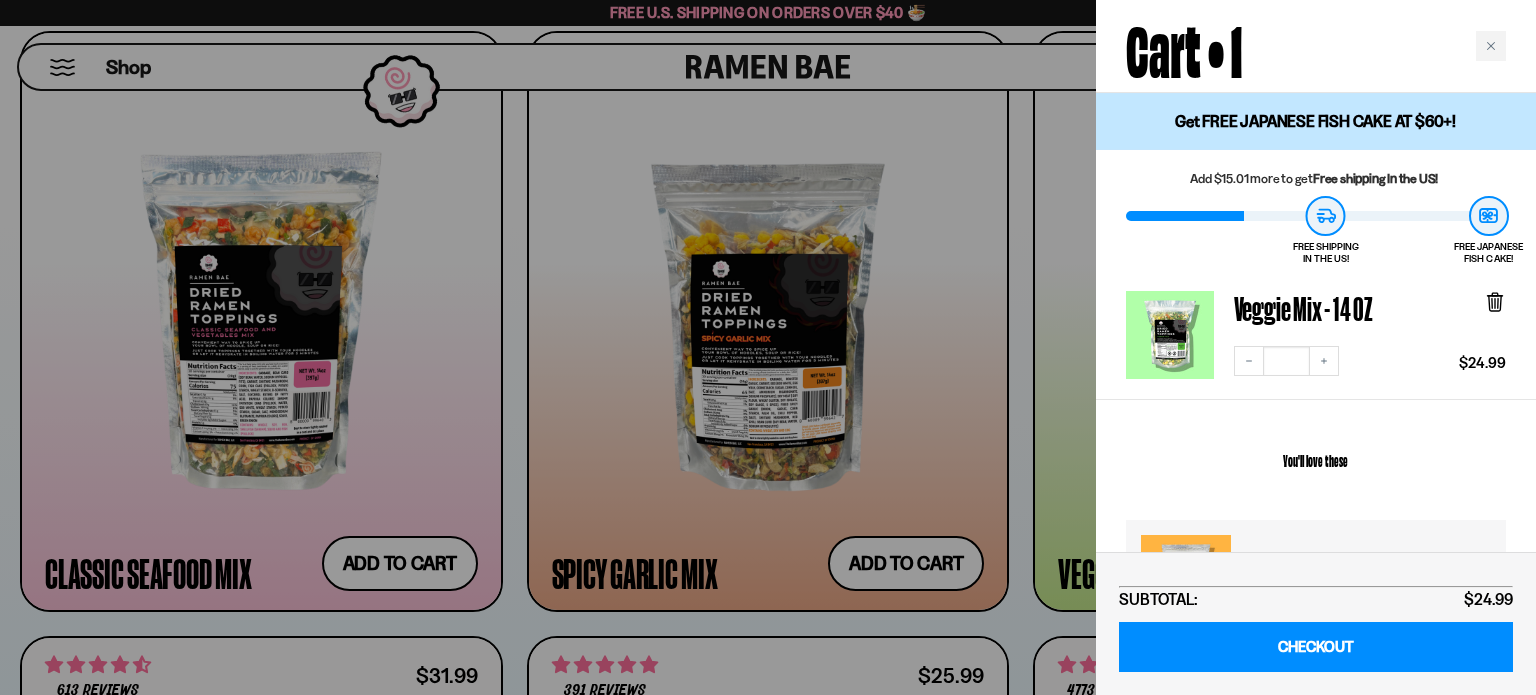 click at bounding box center [768, 347] 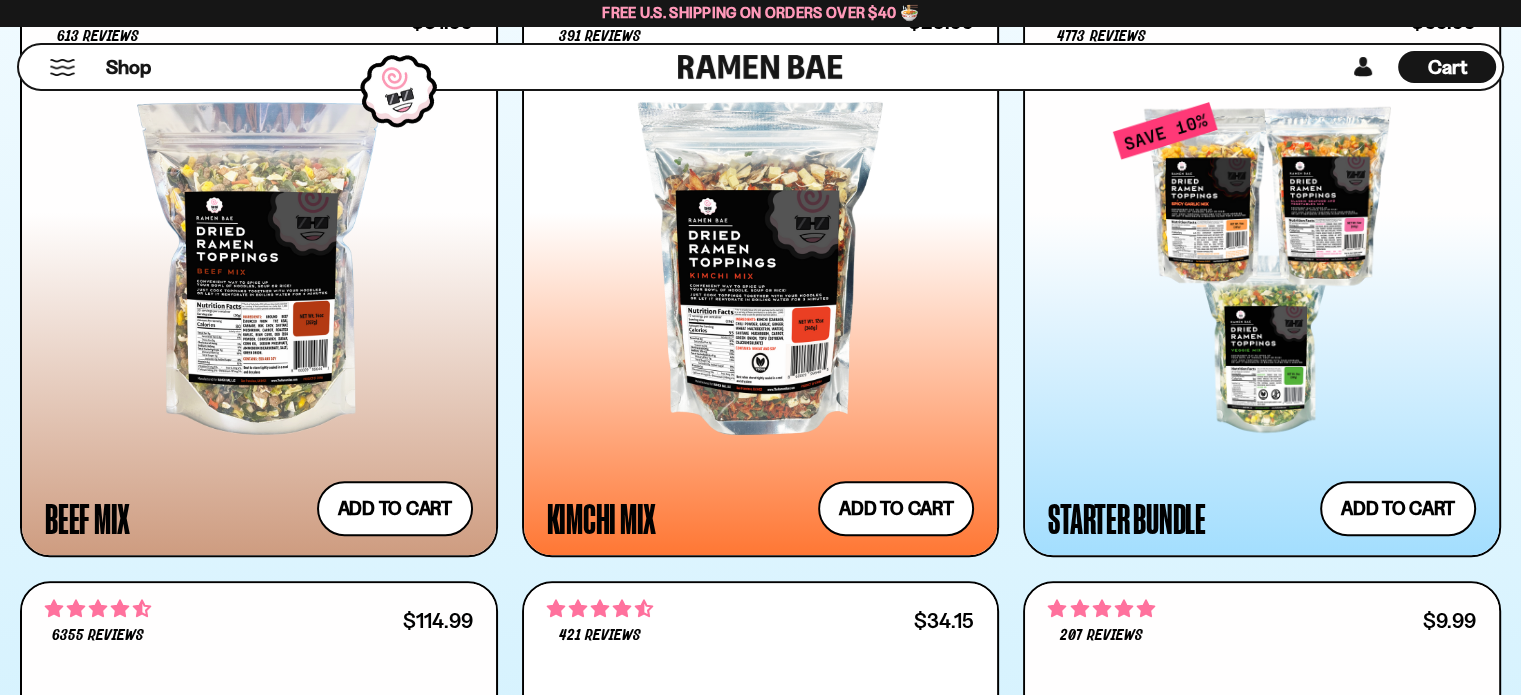 scroll, scrollTop: 1767, scrollLeft: 0, axis: vertical 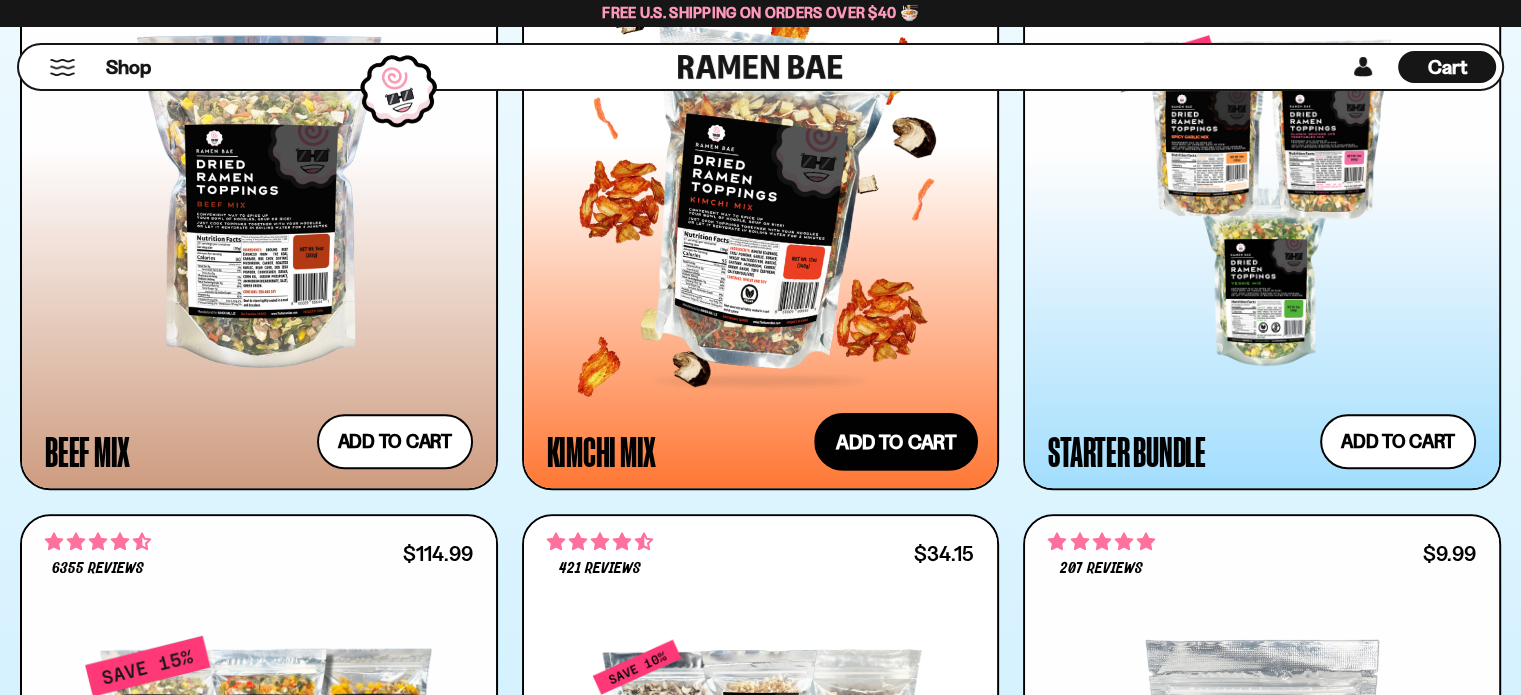 click on "Add to cart
Add
—
Regular price
$25.99
Regular price
Sale price
$25.99
Unit price
/
per" at bounding box center [896, 441] 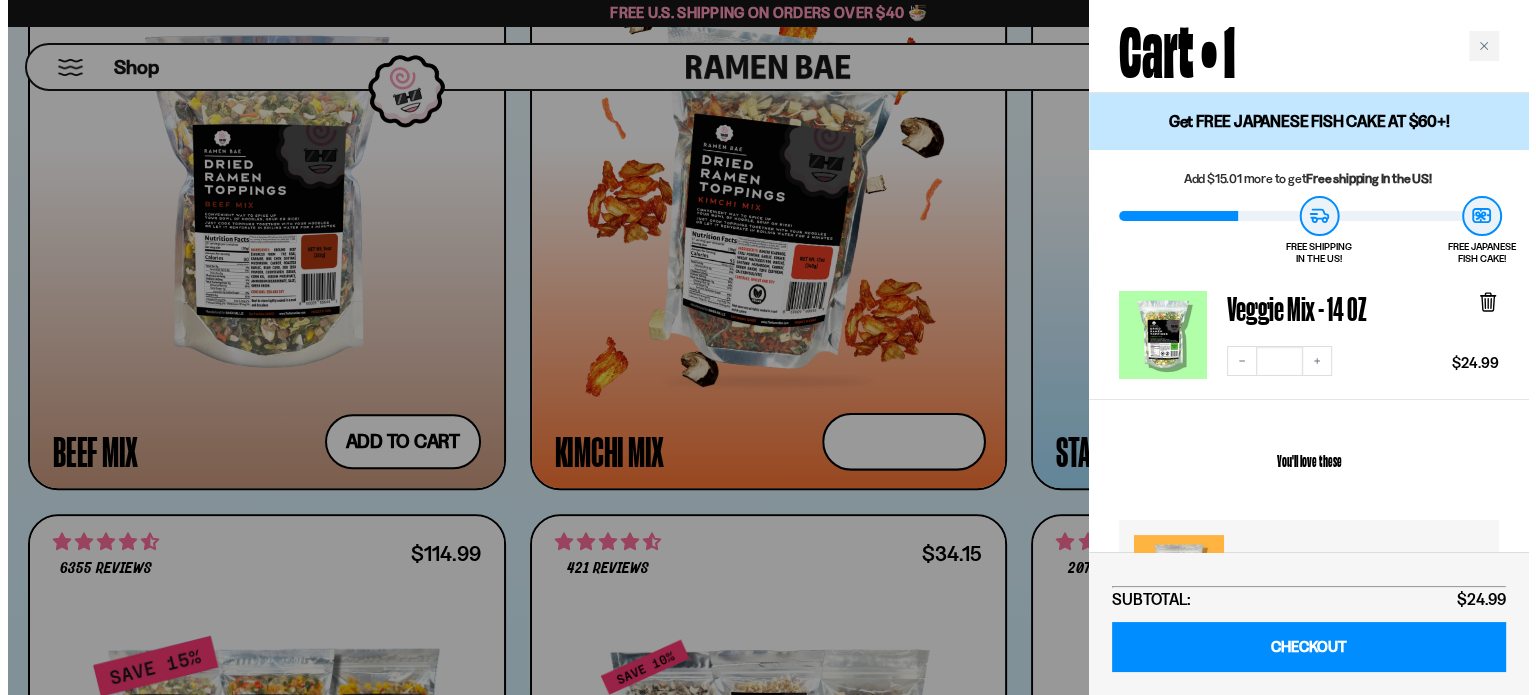 scroll, scrollTop: 1774, scrollLeft: 0, axis: vertical 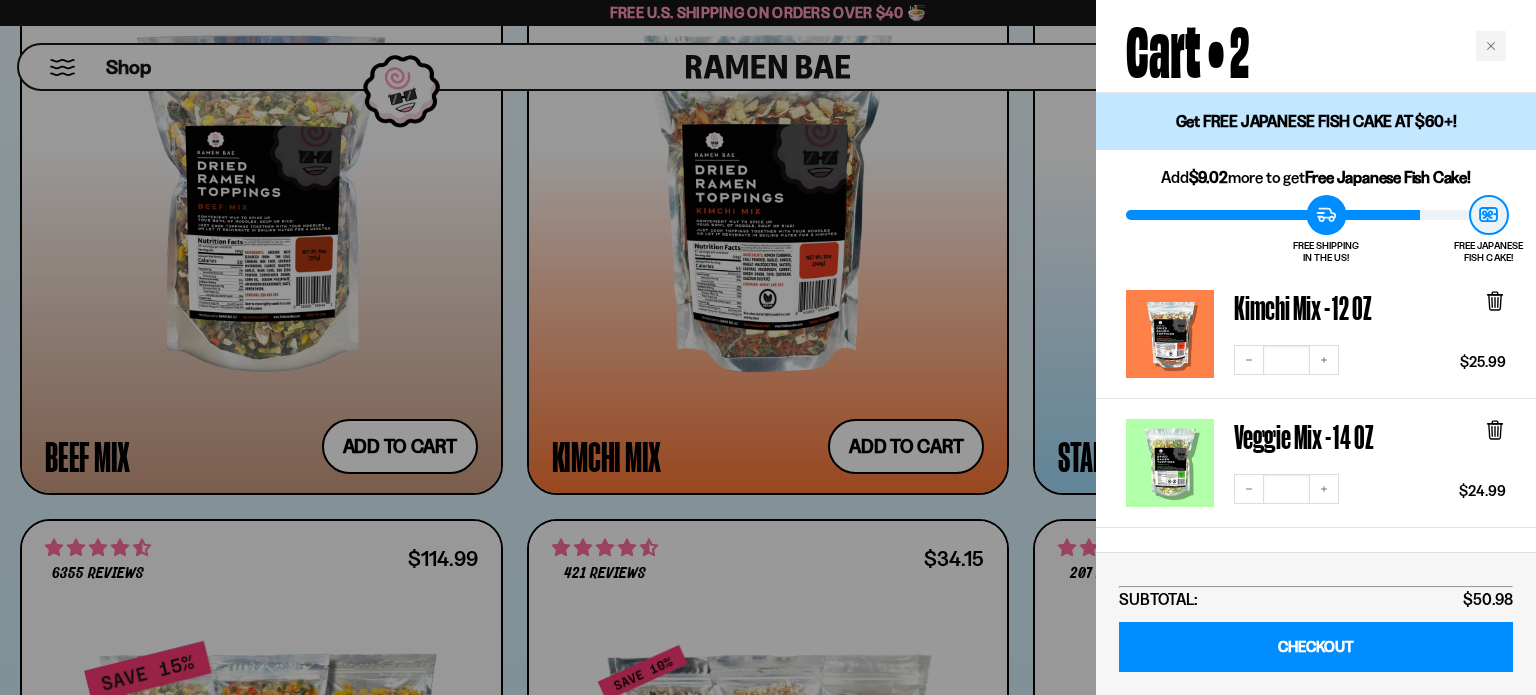 click at bounding box center (768, 347) 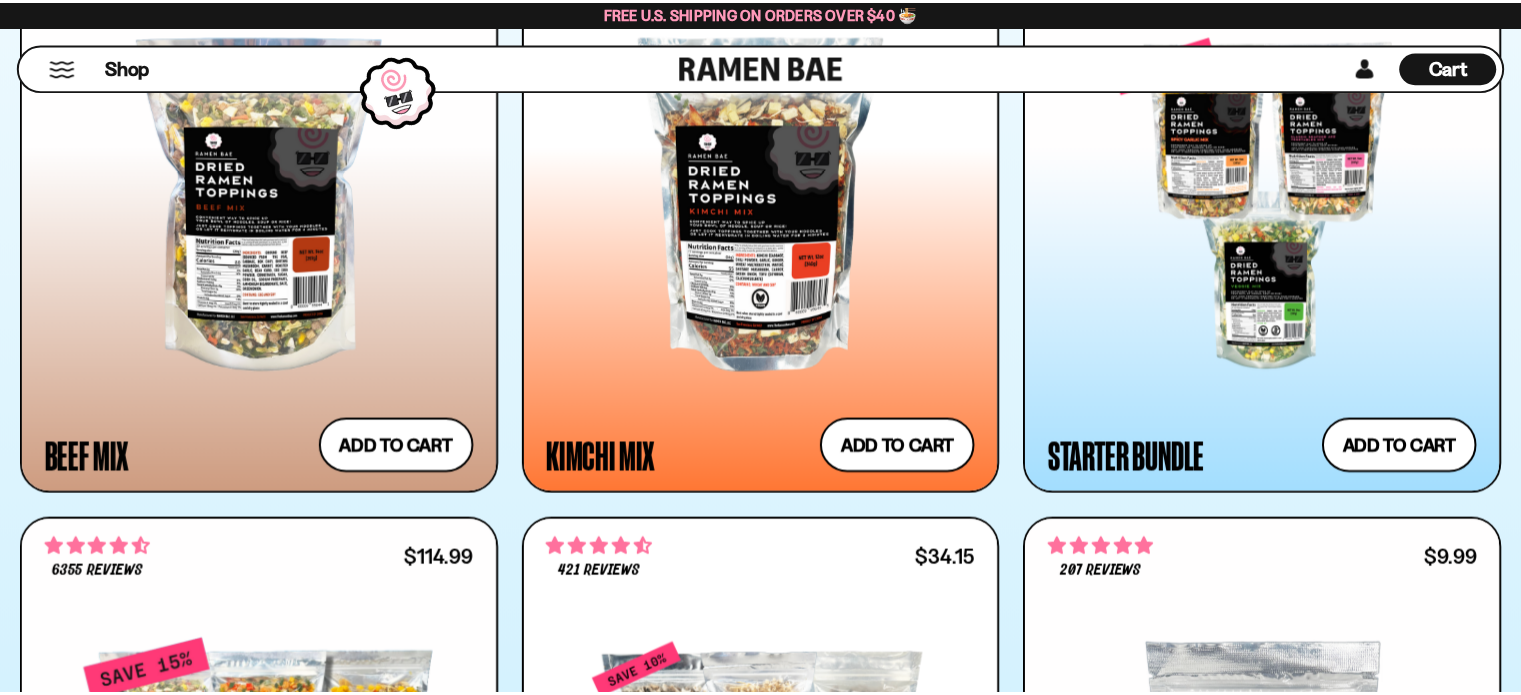 scroll, scrollTop: 1768, scrollLeft: 0, axis: vertical 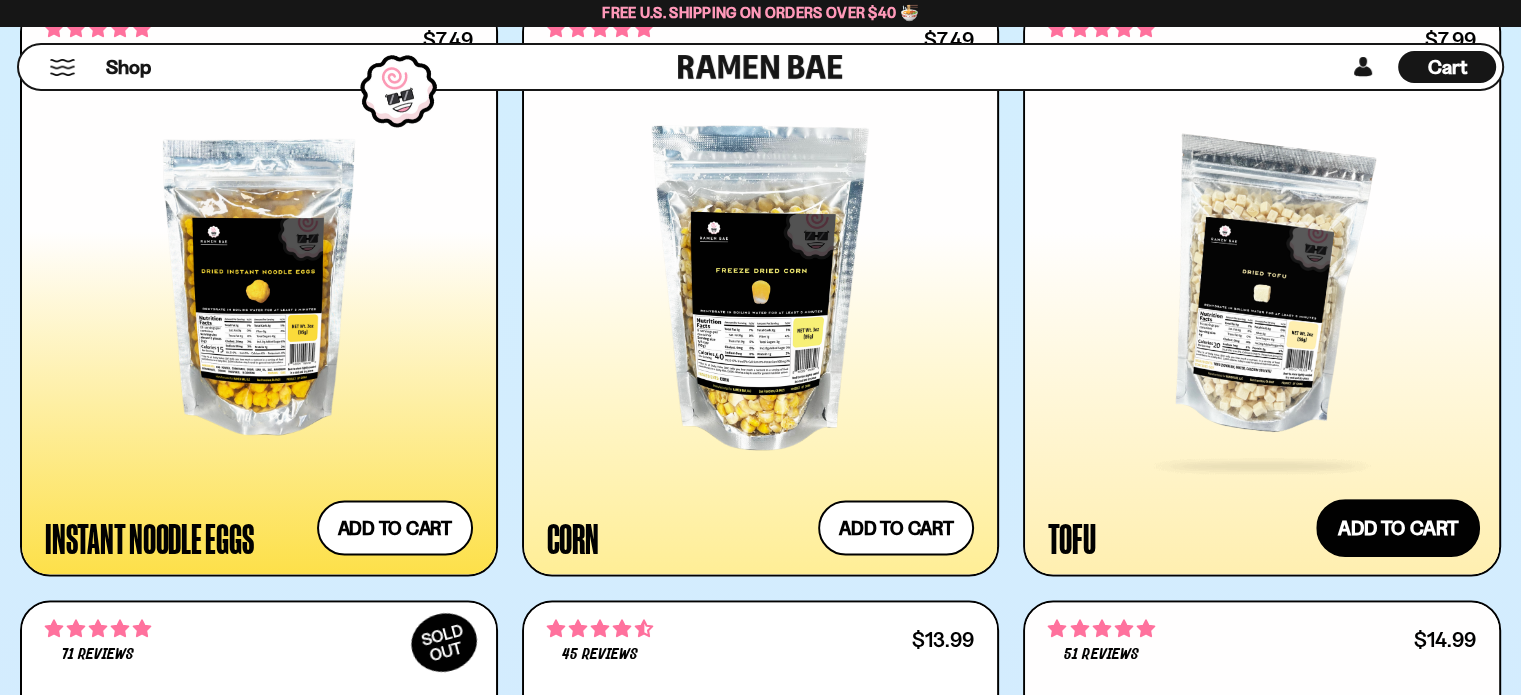 click on "Add to cart
Add
—
Regular price
$7.99
Regular price
Sale price
$7.99
Unit price
/
per" at bounding box center [1398, 527] 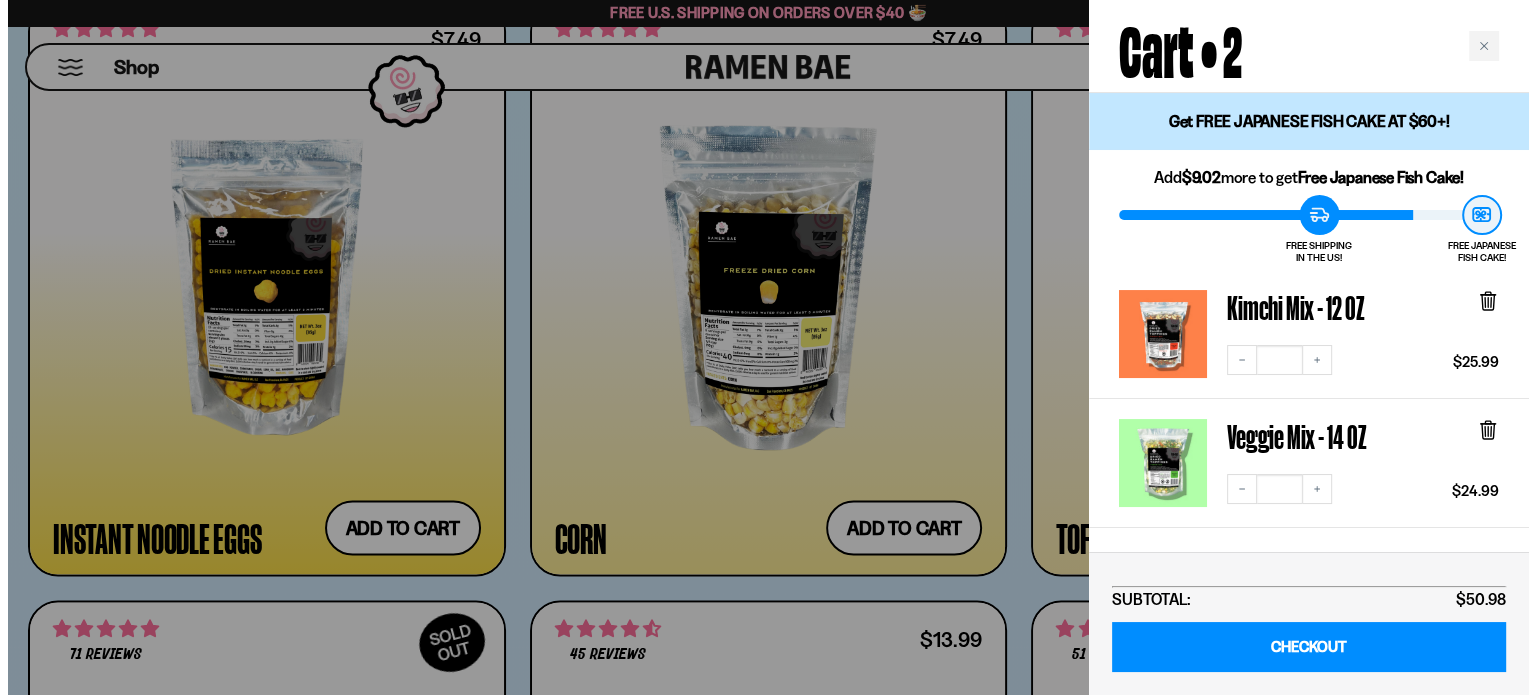 scroll, scrollTop: 3502, scrollLeft: 0, axis: vertical 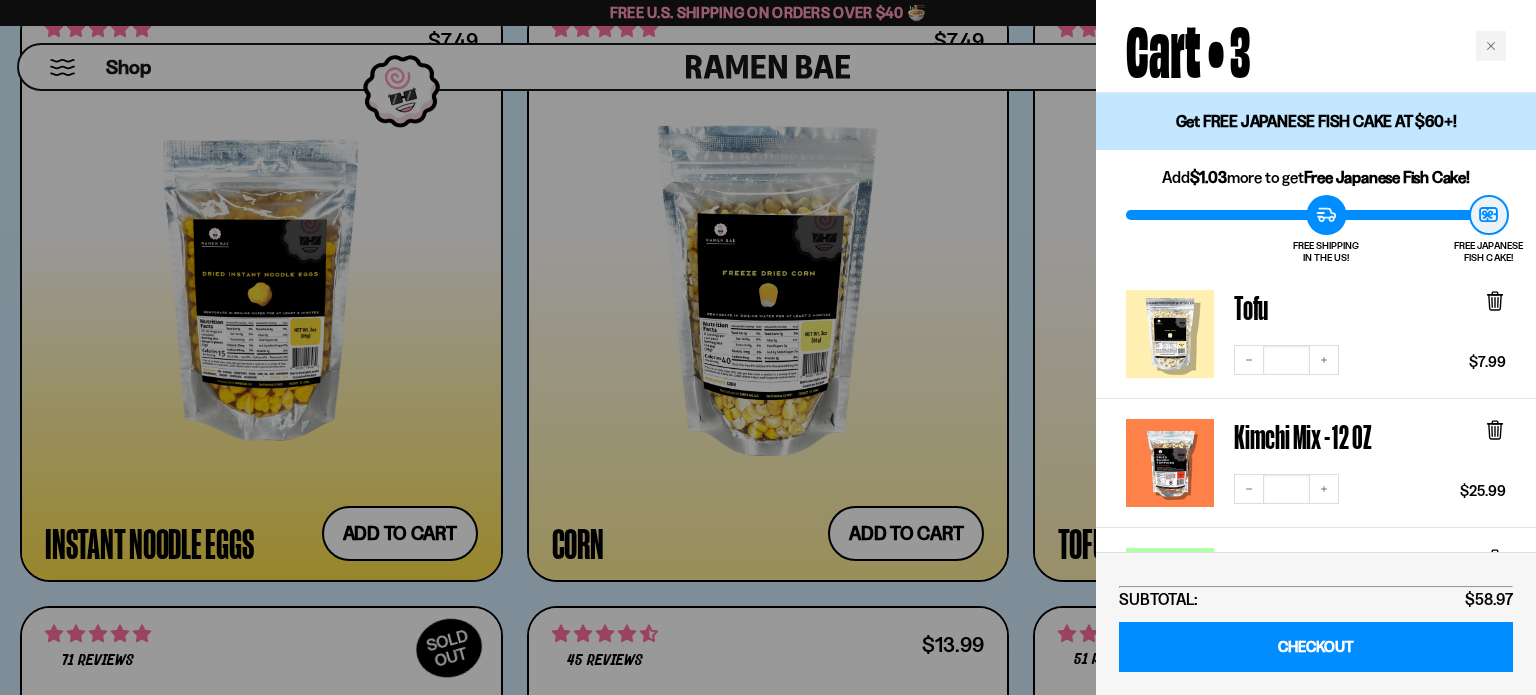 click at bounding box center [768, 347] 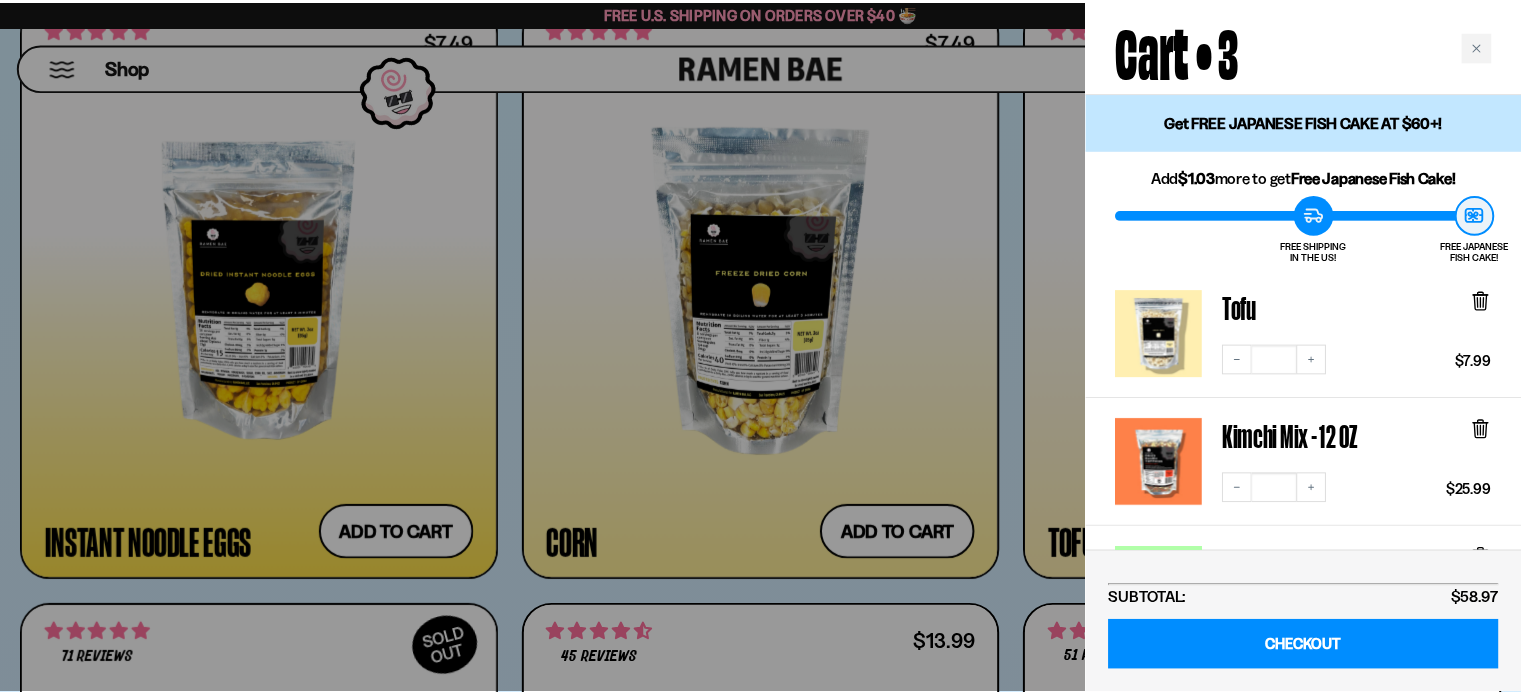 scroll, scrollTop: 3478, scrollLeft: 0, axis: vertical 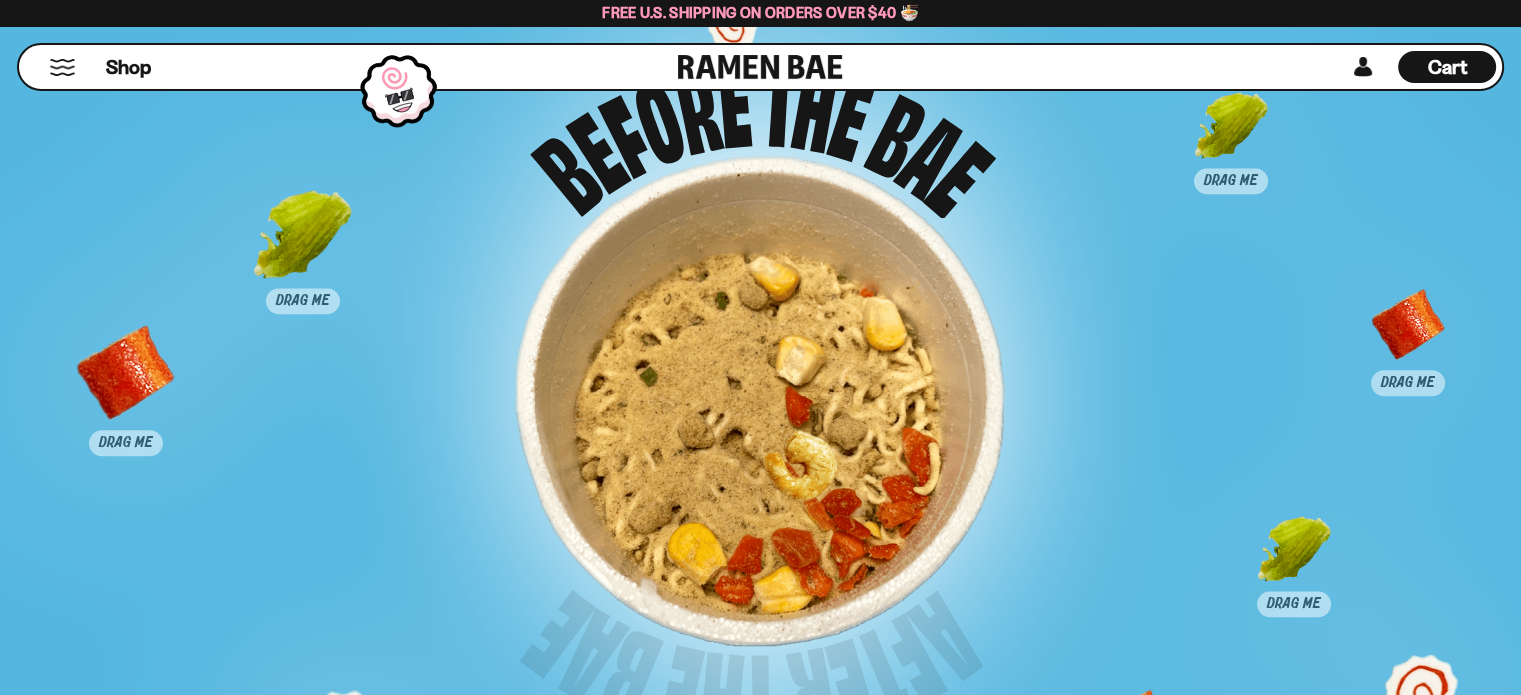 drag, startPoint x: 237, startPoint y: 565, endPoint x: 820, endPoint y: 467, distance: 591.1793 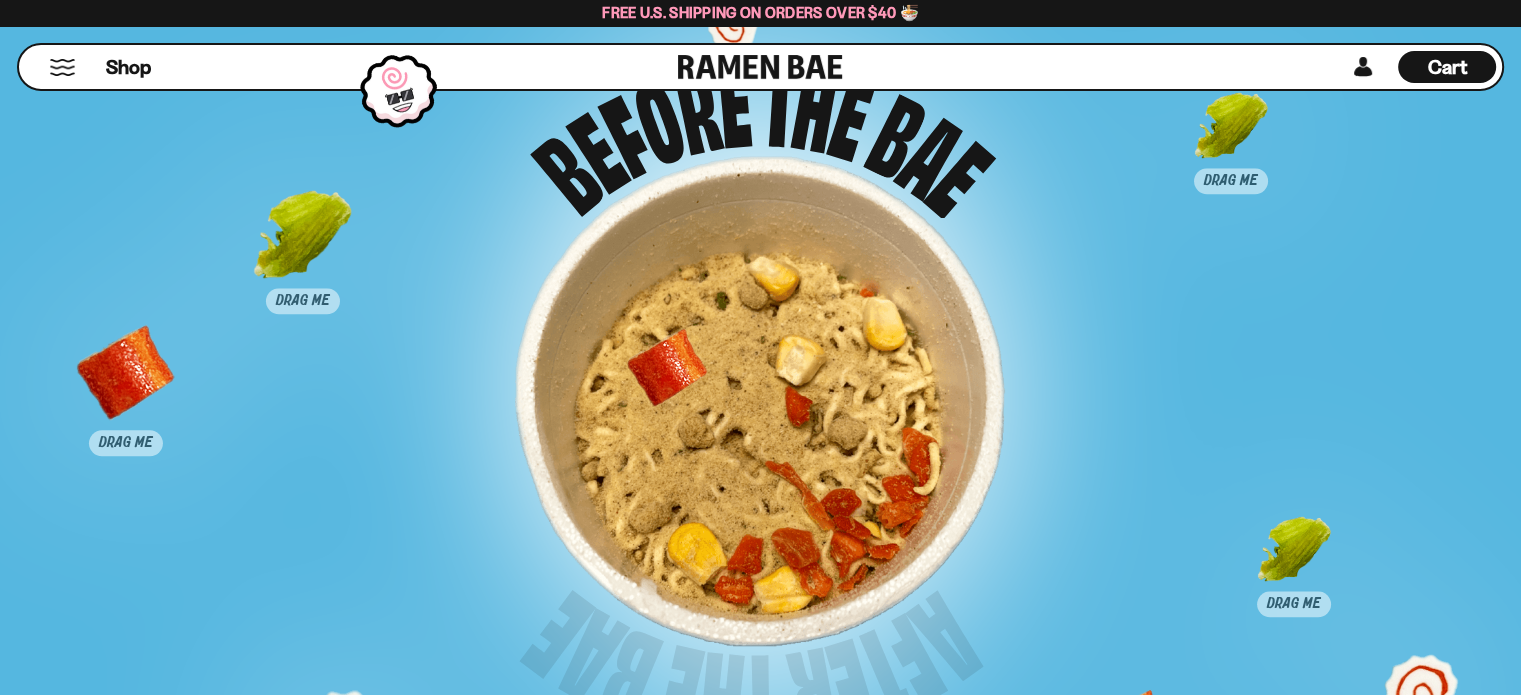 drag, startPoint x: 1428, startPoint y: 329, endPoint x: 688, endPoint y: 372, distance: 741.2483 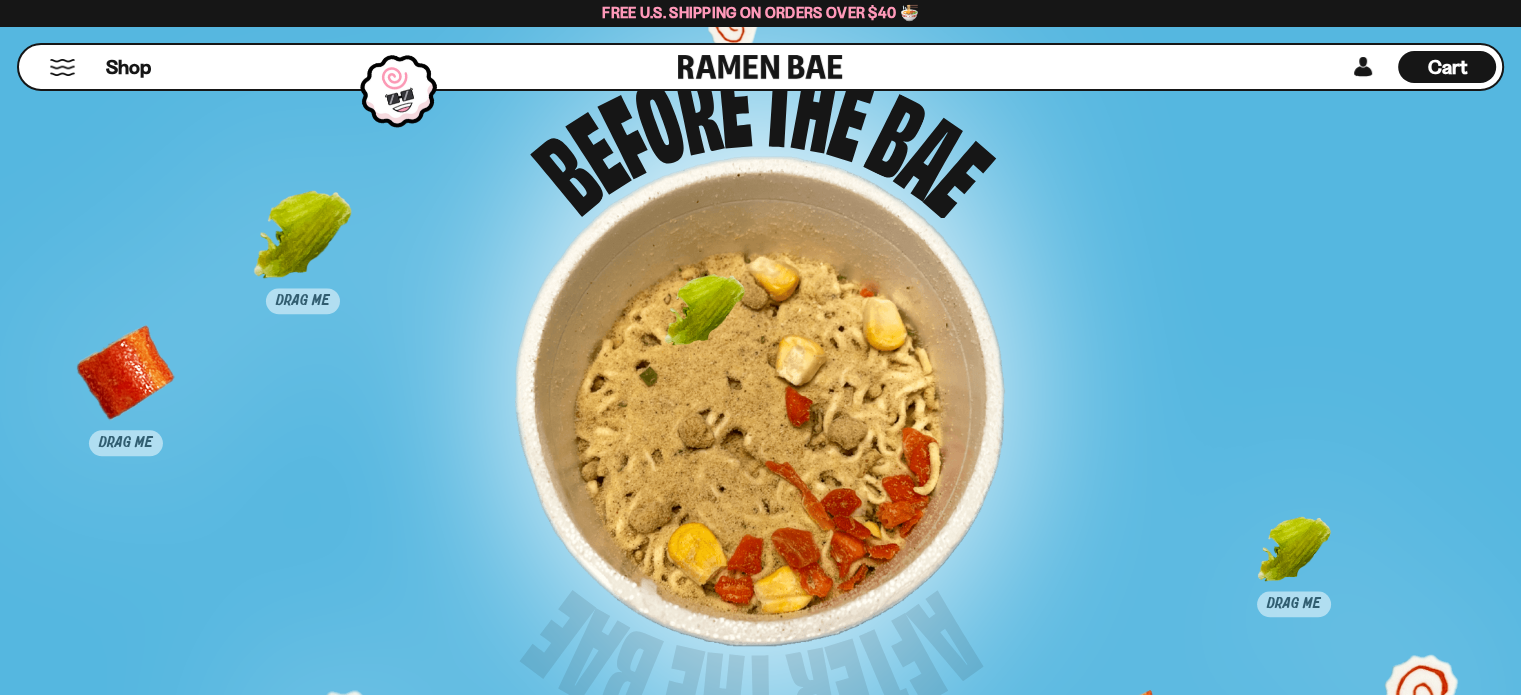 drag, startPoint x: 1236, startPoint y: 112, endPoint x: 708, endPoint y: 297, distance: 559.47205 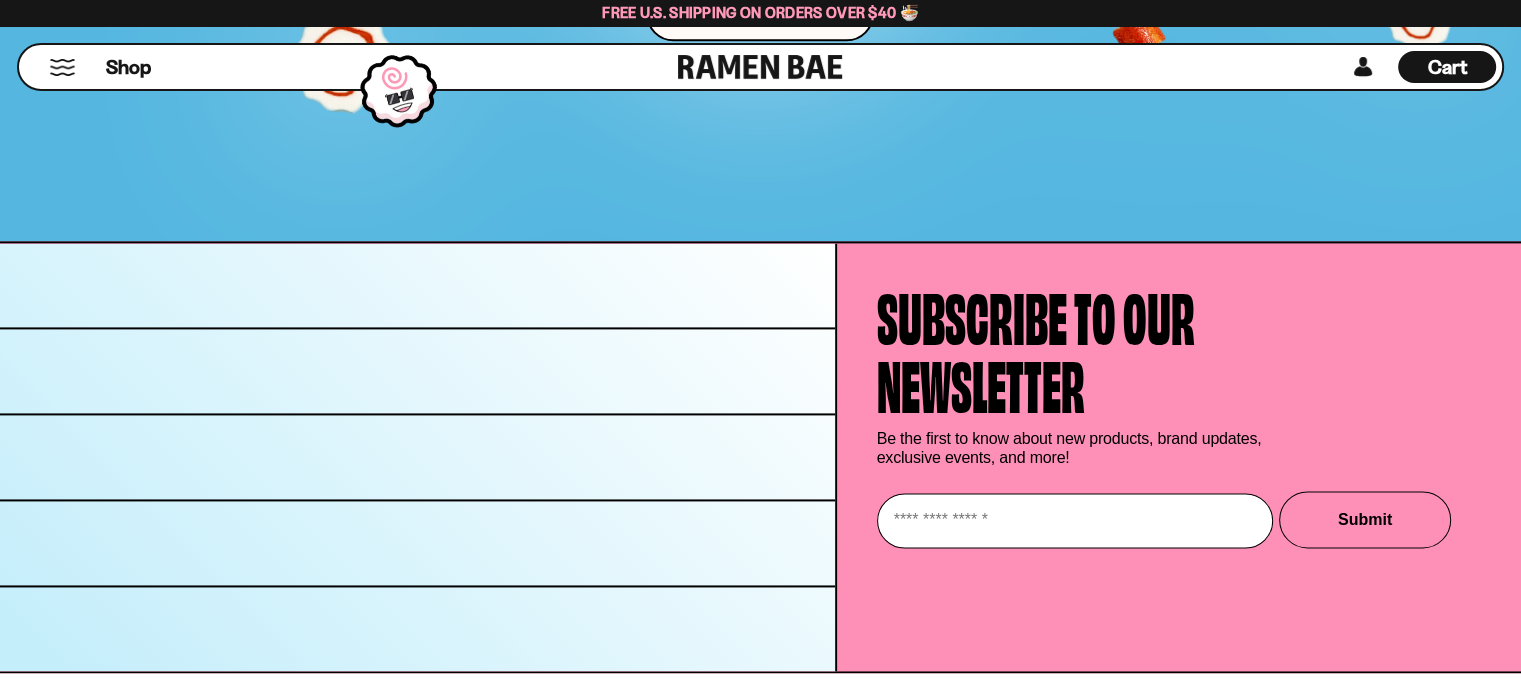 scroll, scrollTop: 10362, scrollLeft: 0, axis: vertical 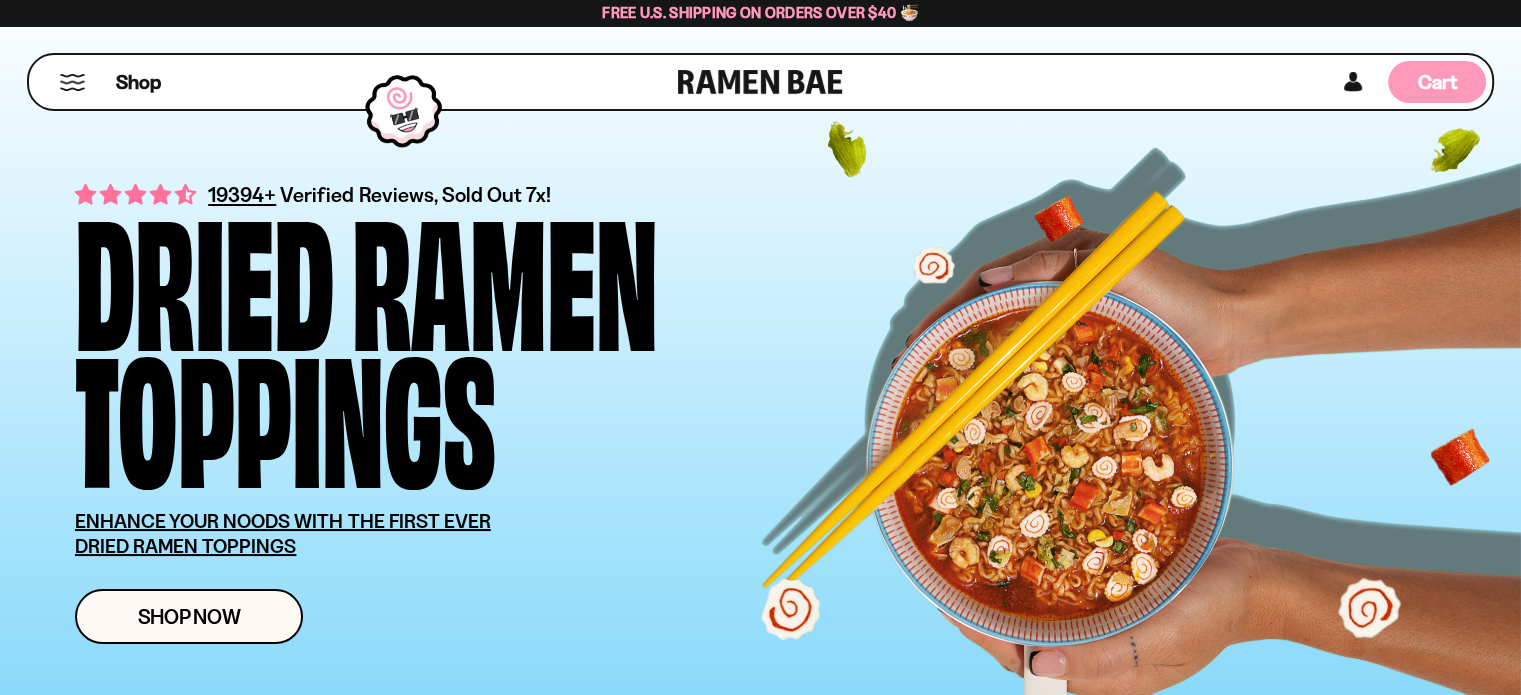 click on "Cart" at bounding box center (1437, 82) 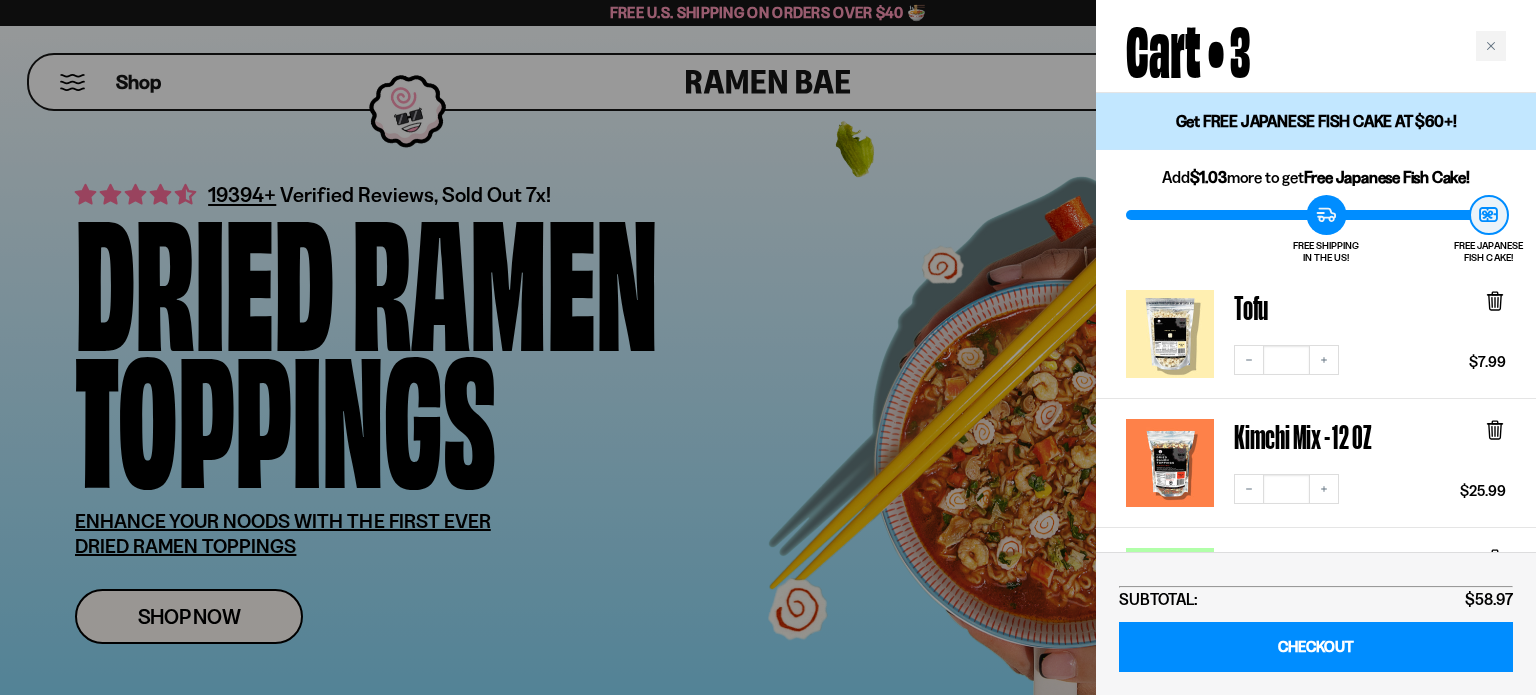 click at bounding box center (1170, 334) 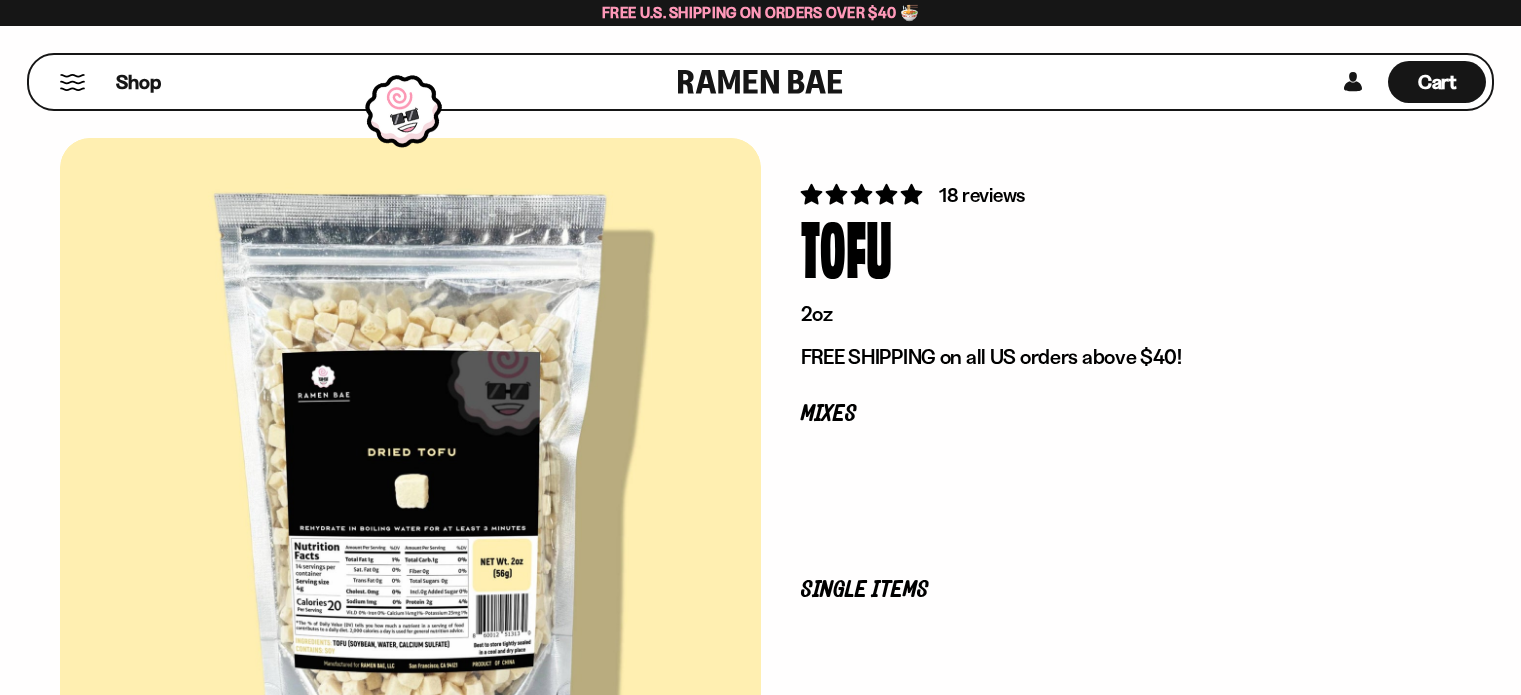 scroll, scrollTop: 0, scrollLeft: 0, axis: both 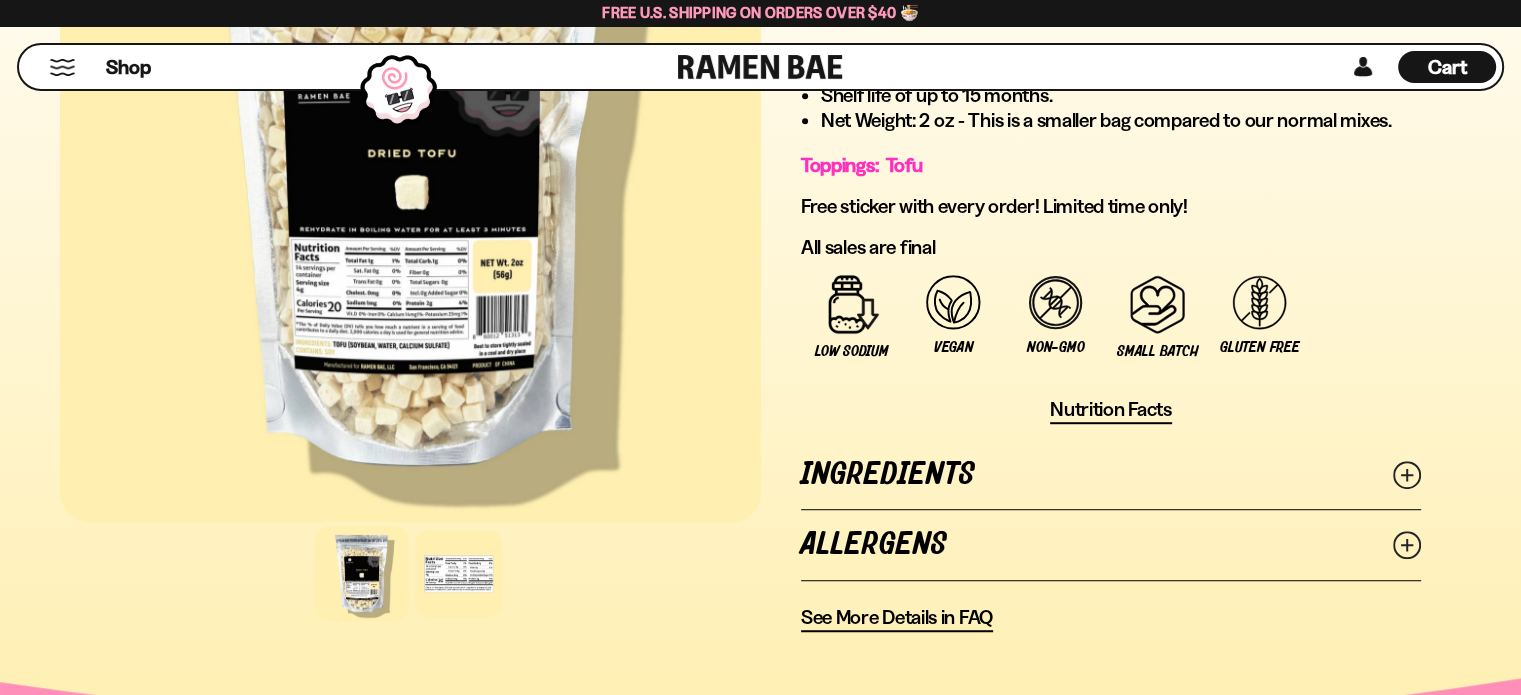 click 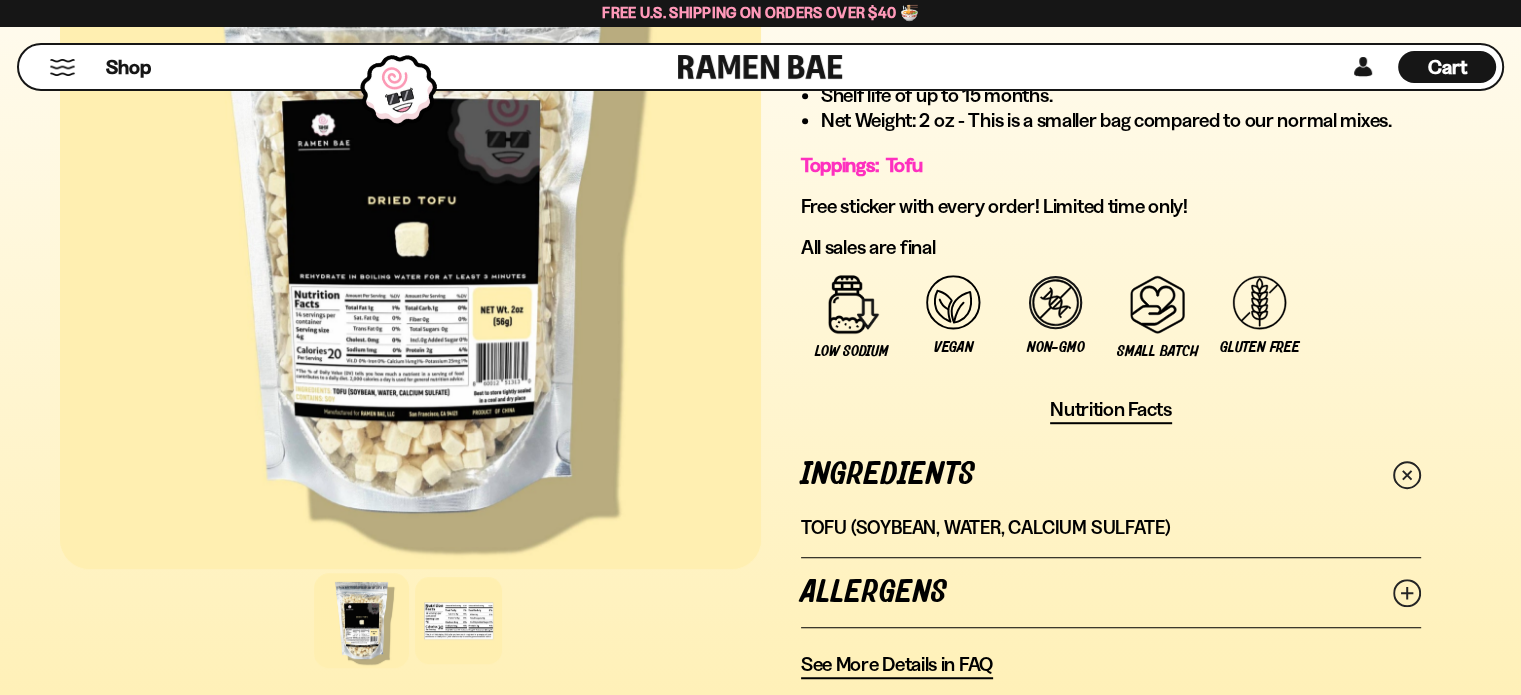 click 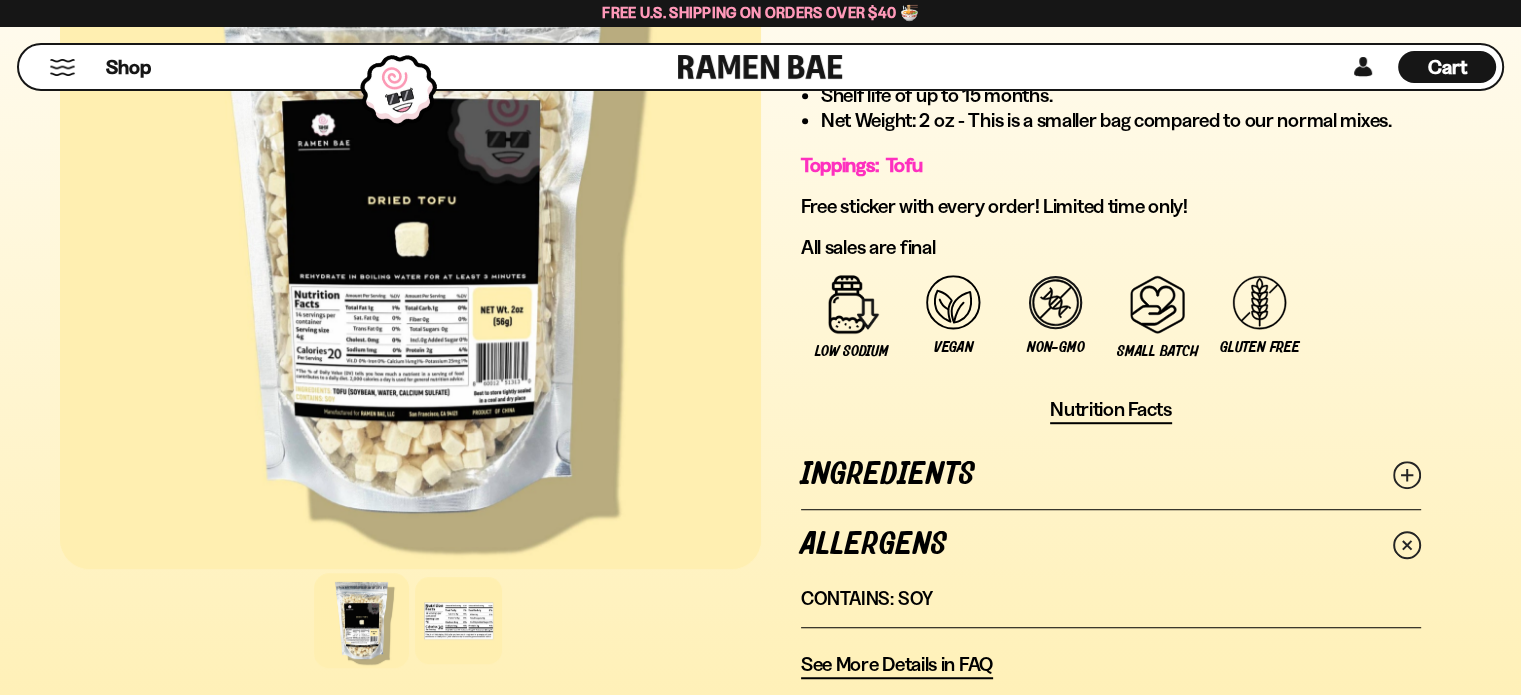 click on "See More Details in FAQ" at bounding box center (897, 664) 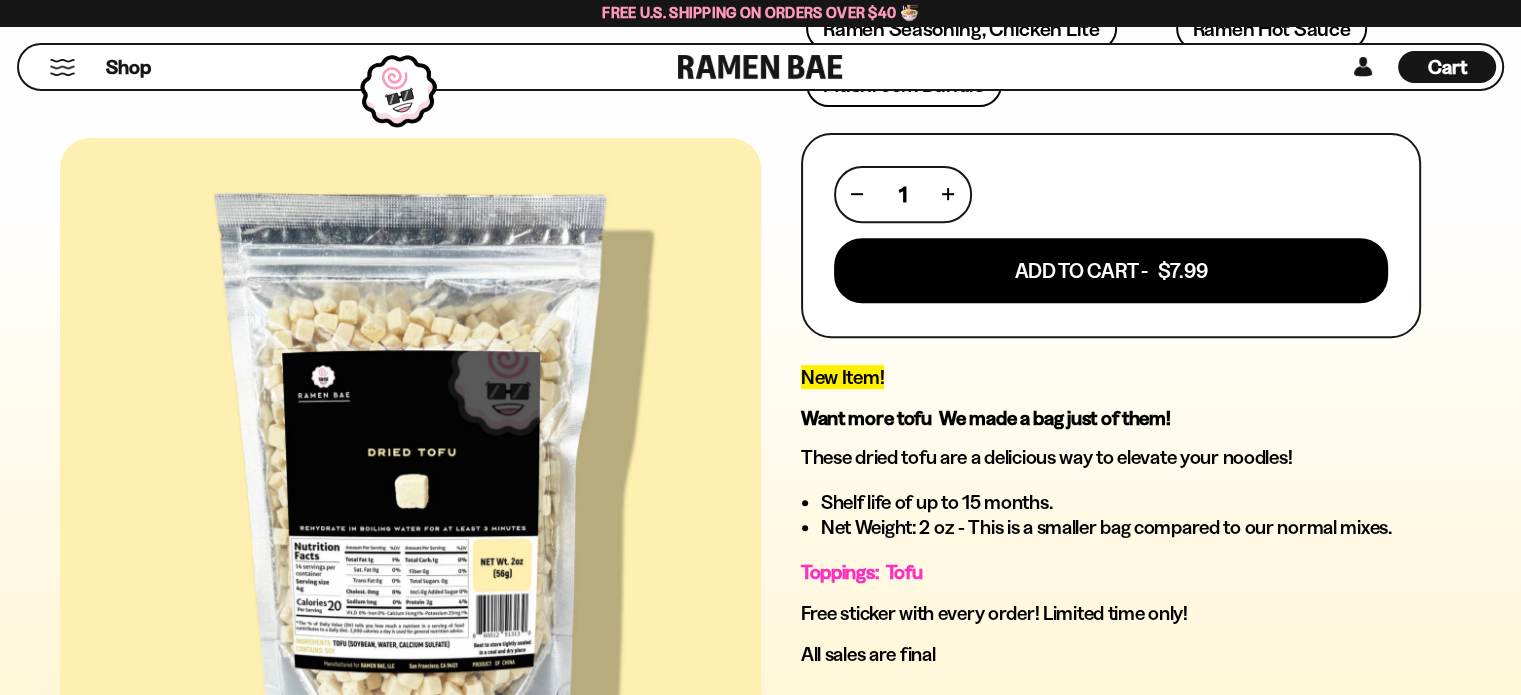 scroll, scrollTop: 784, scrollLeft: 0, axis: vertical 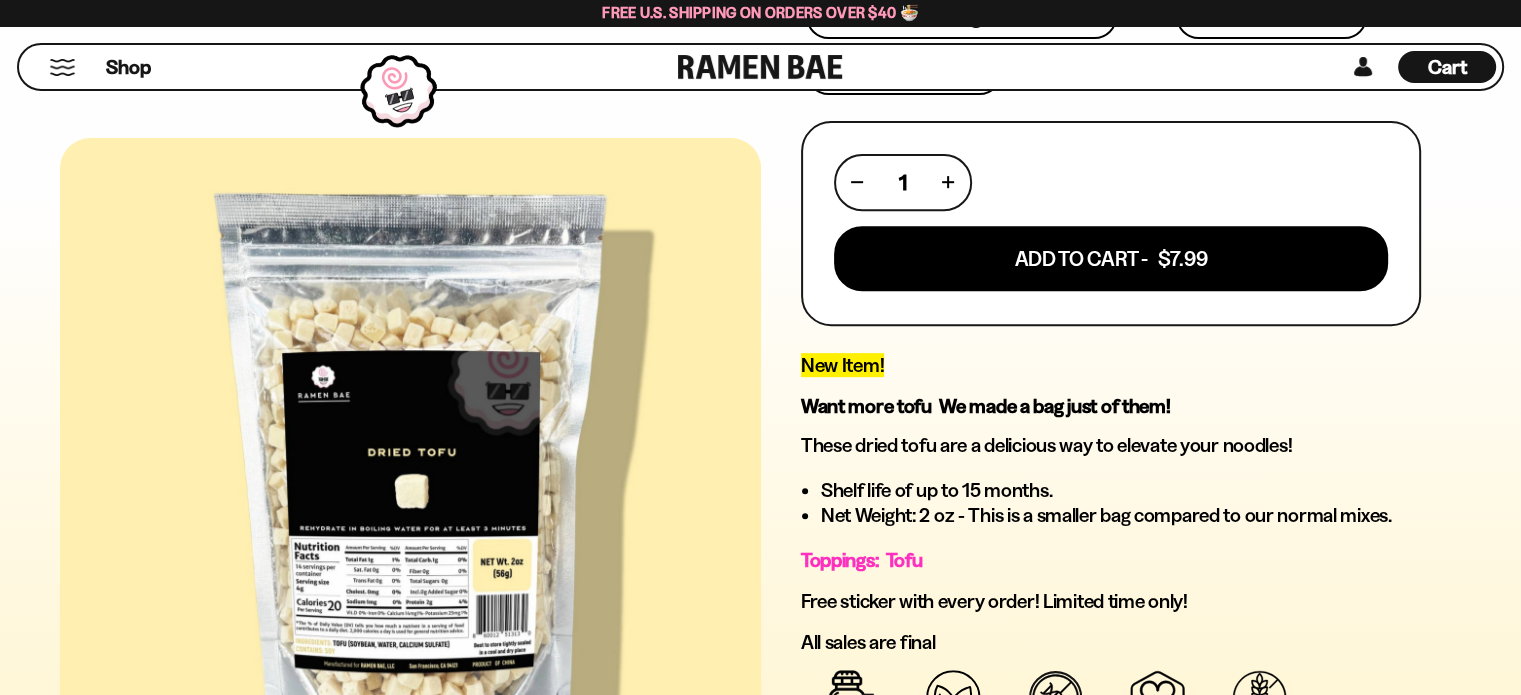 click on "Cart" at bounding box center (1447, 67) 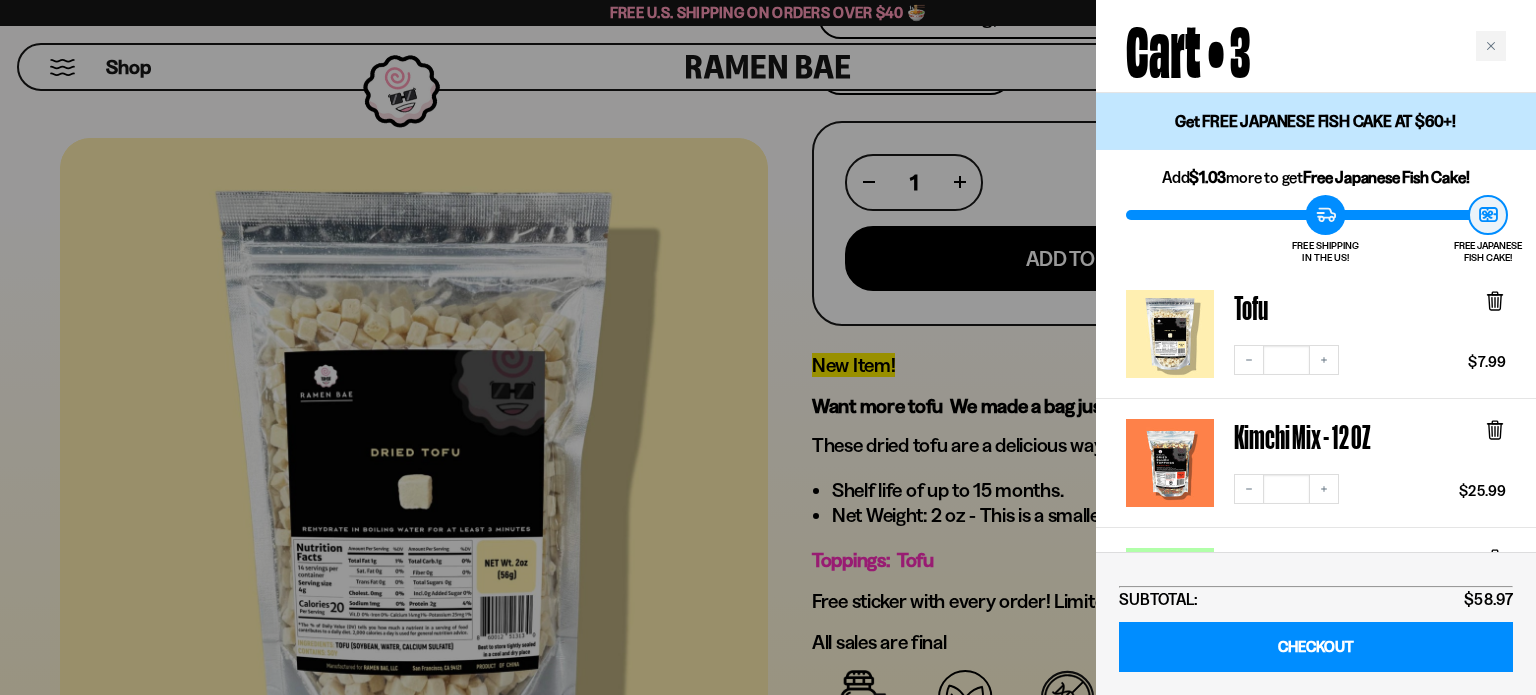 click at bounding box center (768, 347) 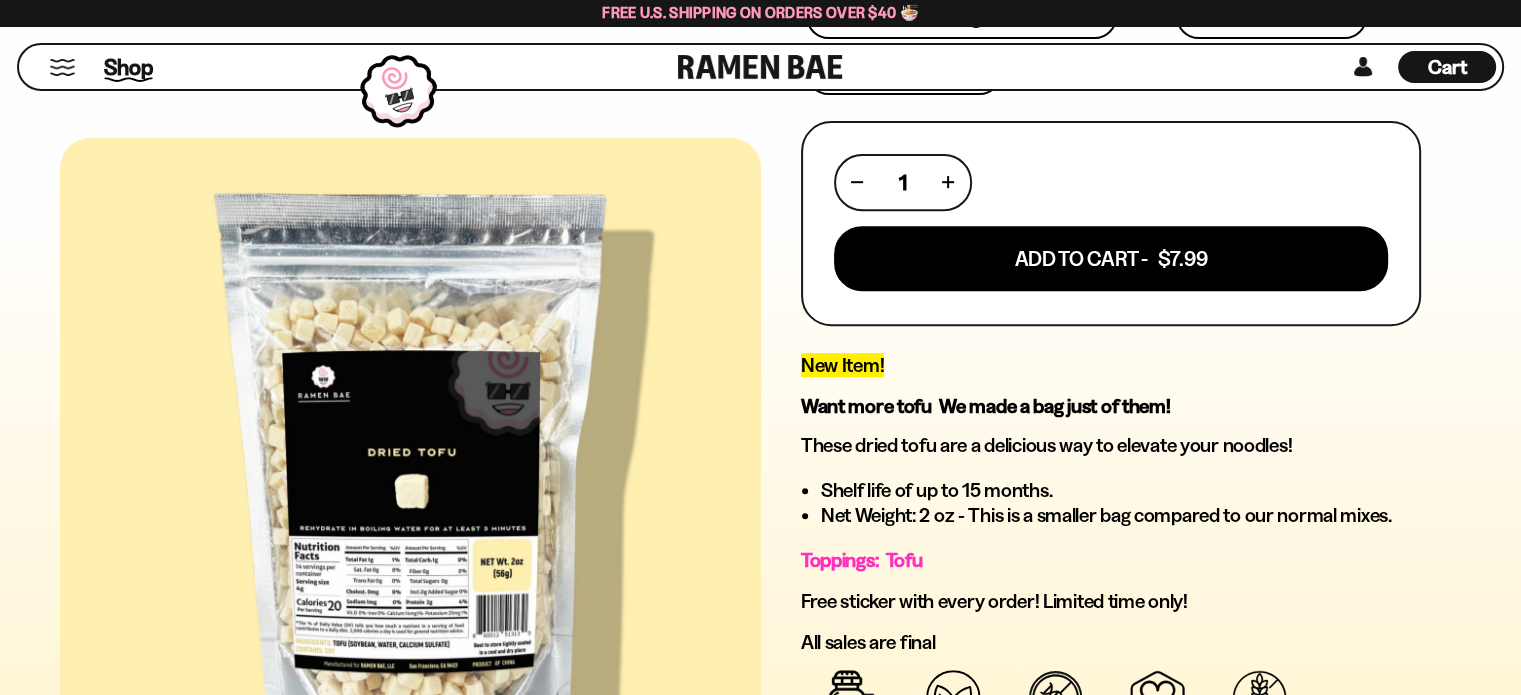 click on "Shop" at bounding box center (128, 67) 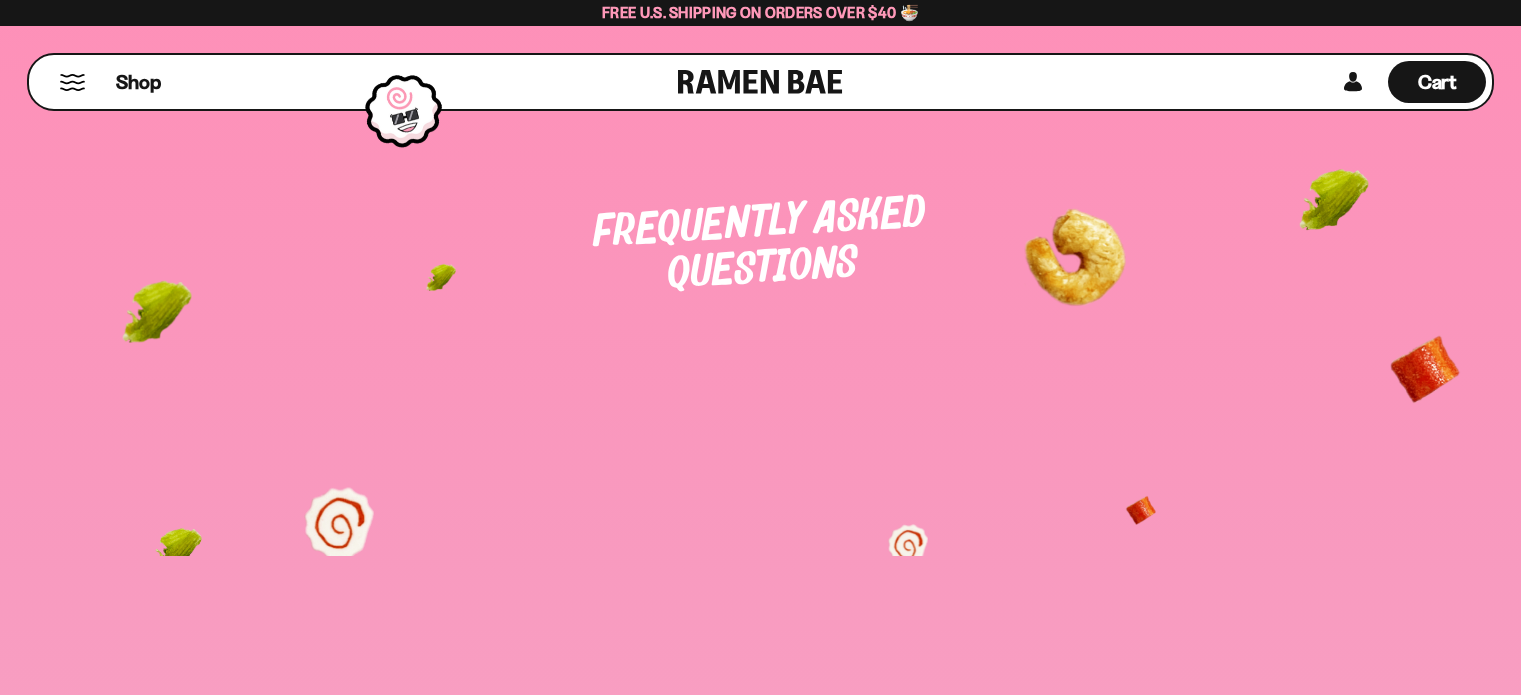 scroll, scrollTop: 0, scrollLeft: 0, axis: both 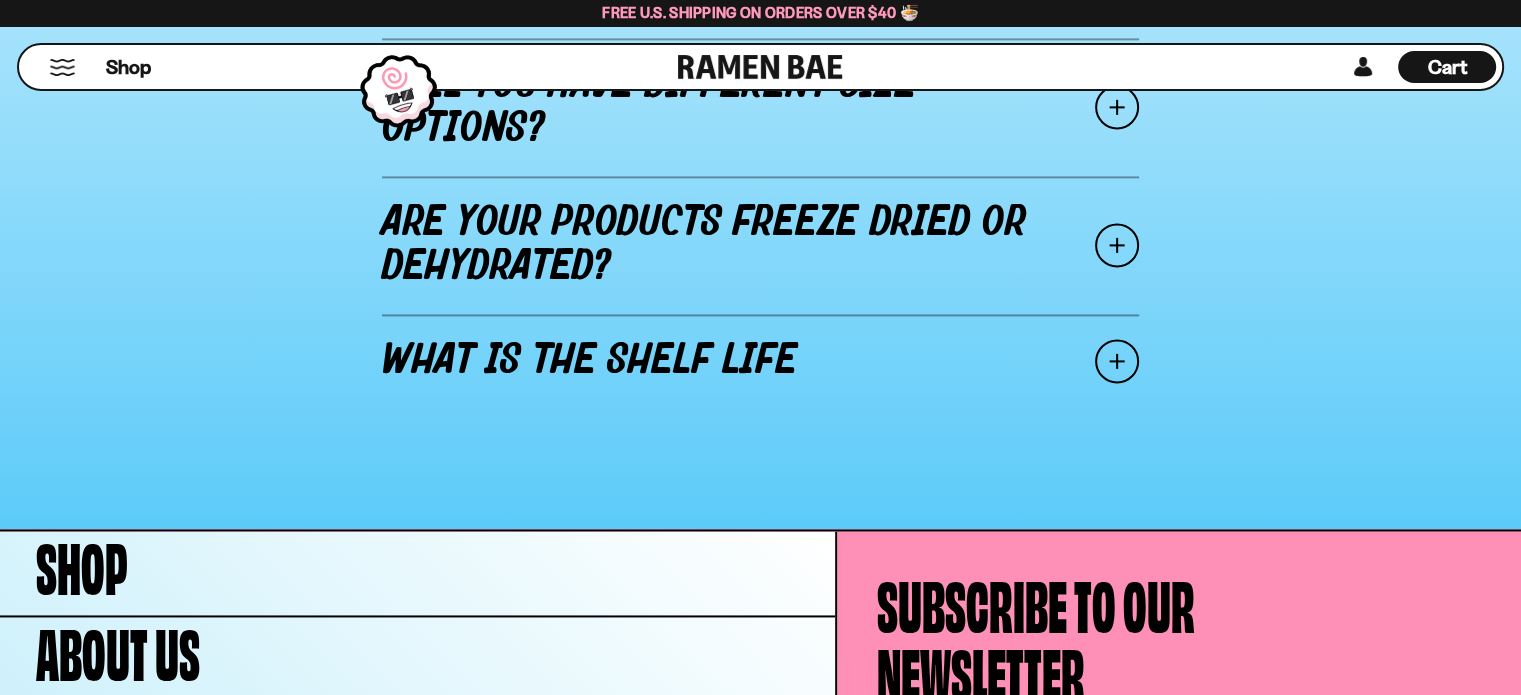 click at bounding box center (1117, 245) 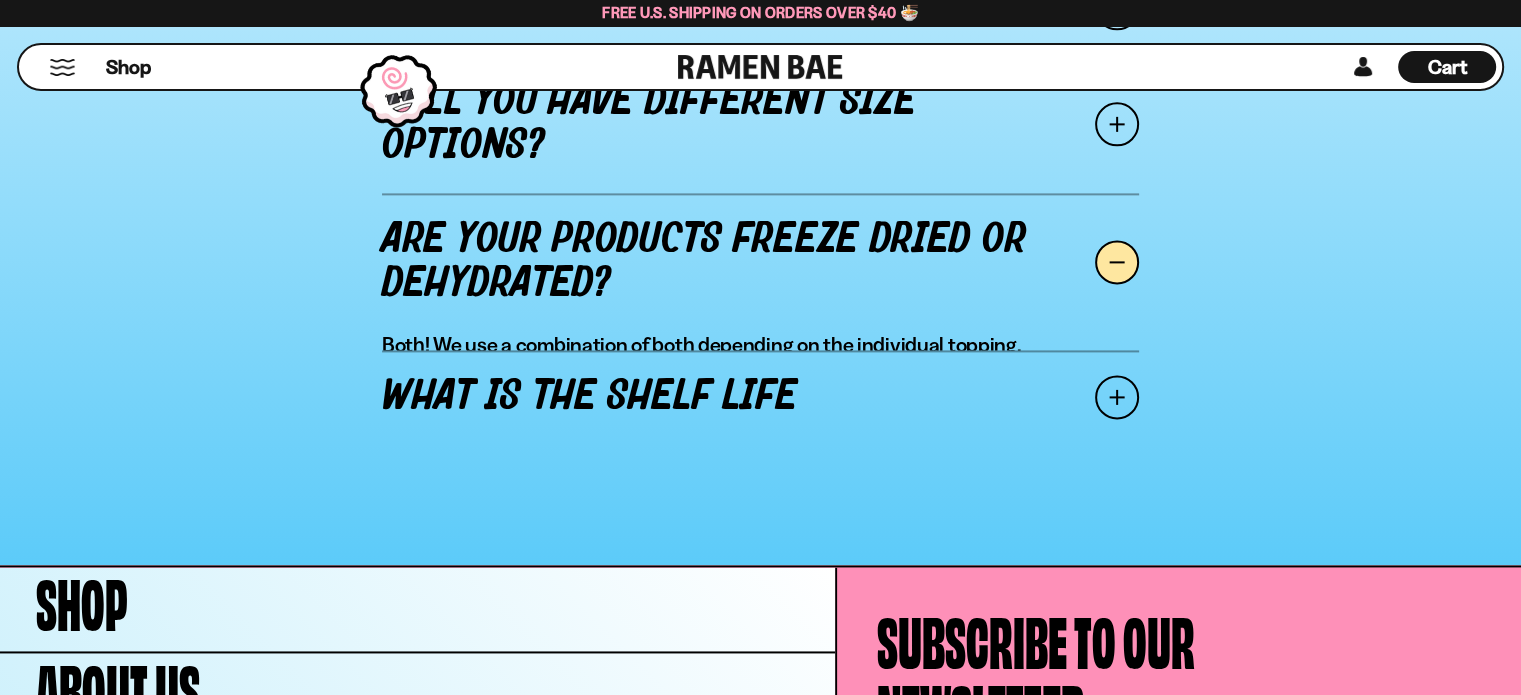 scroll, scrollTop: 2578, scrollLeft: 0, axis: vertical 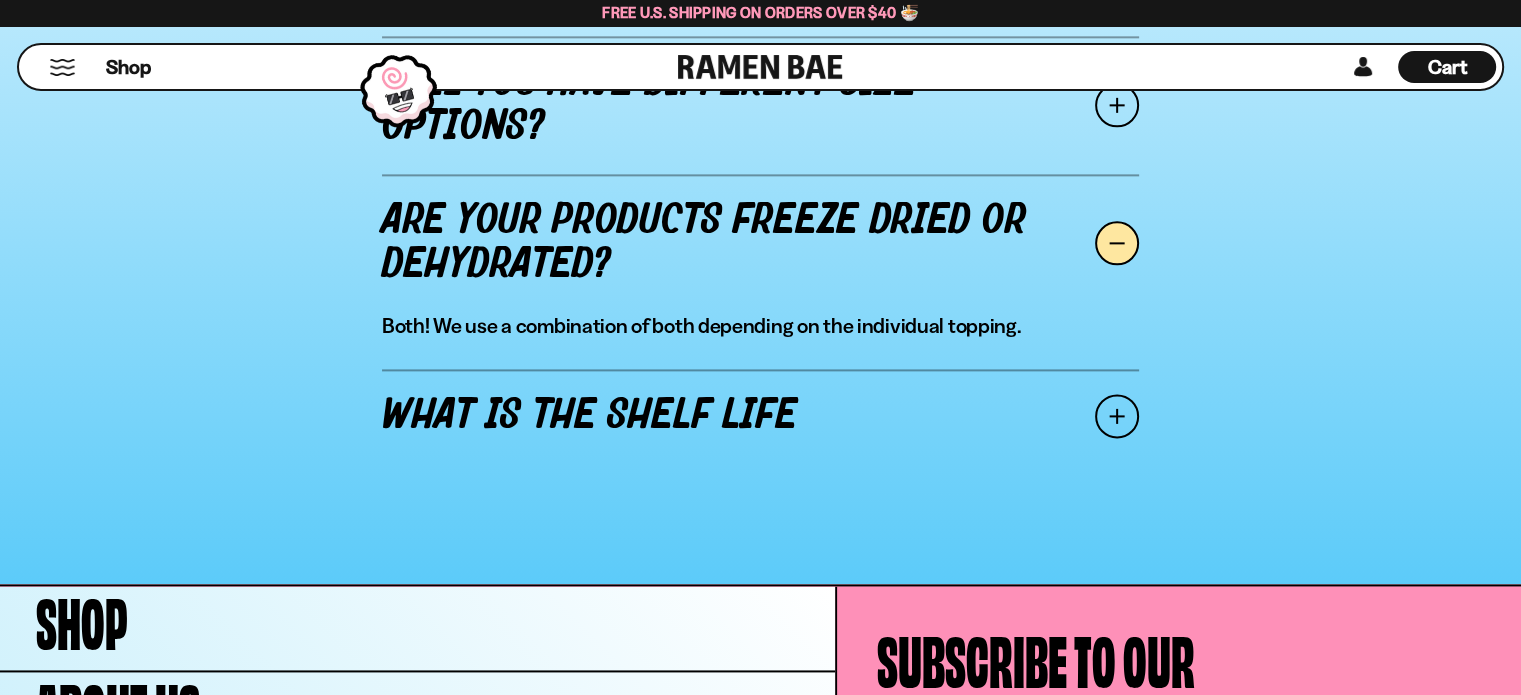 click at bounding box center [1117, 416] 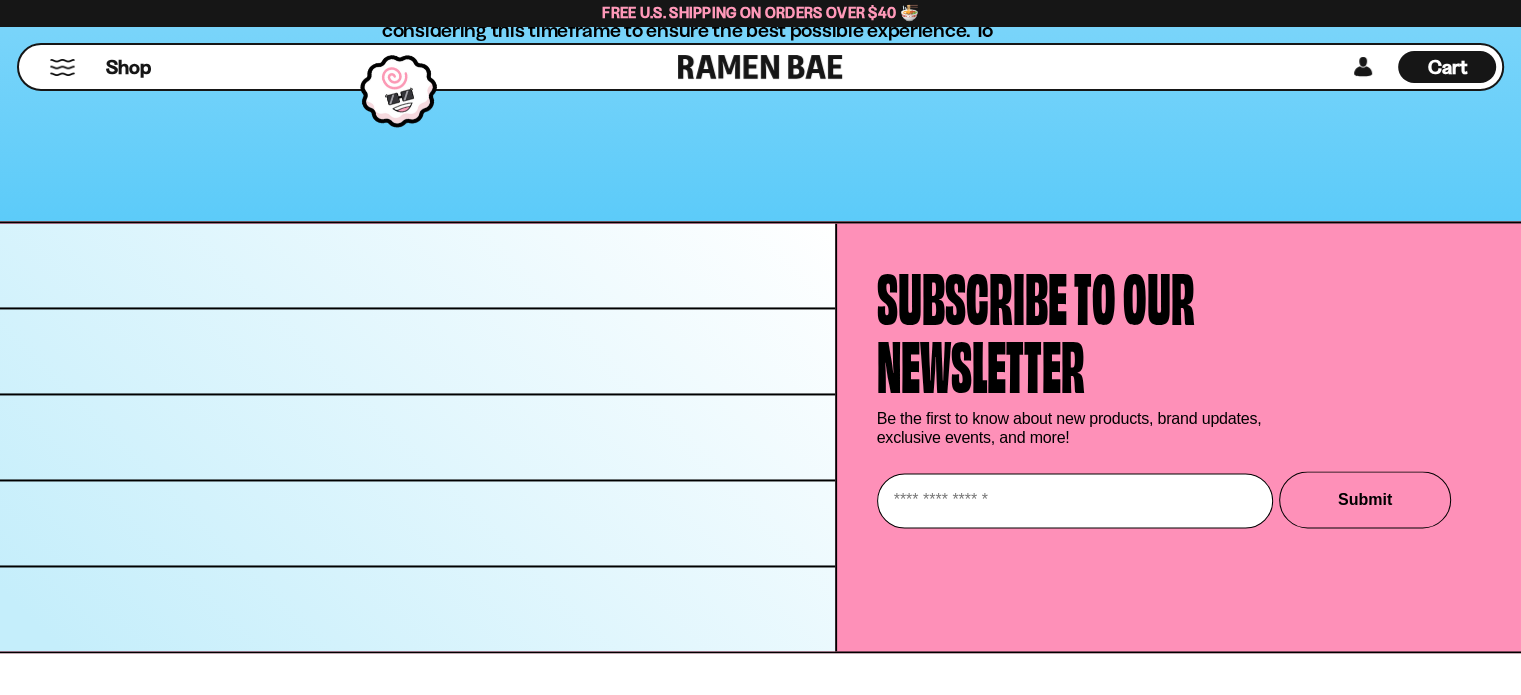 scroll, scrollTop: 609, scrollLeft: 0, axis: vertical 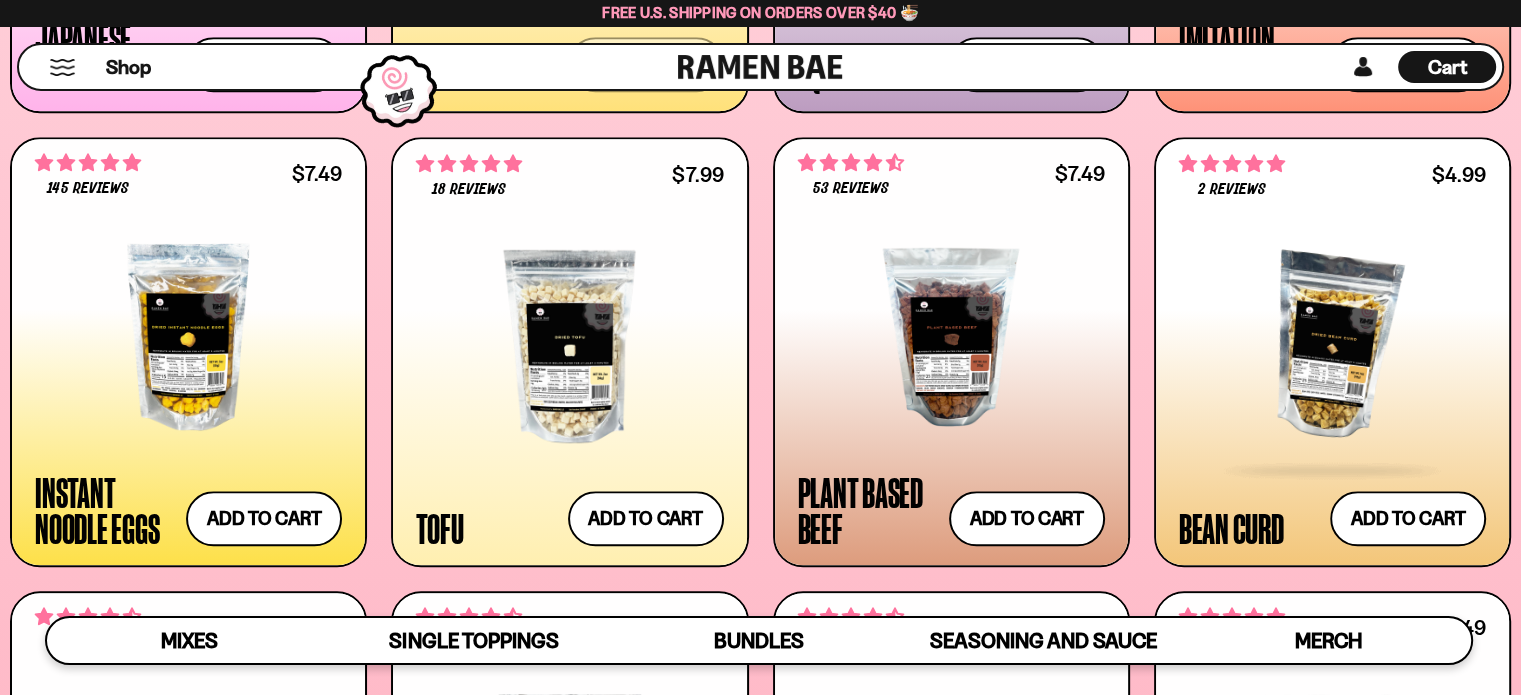 click at bounding box center (1332, 346) 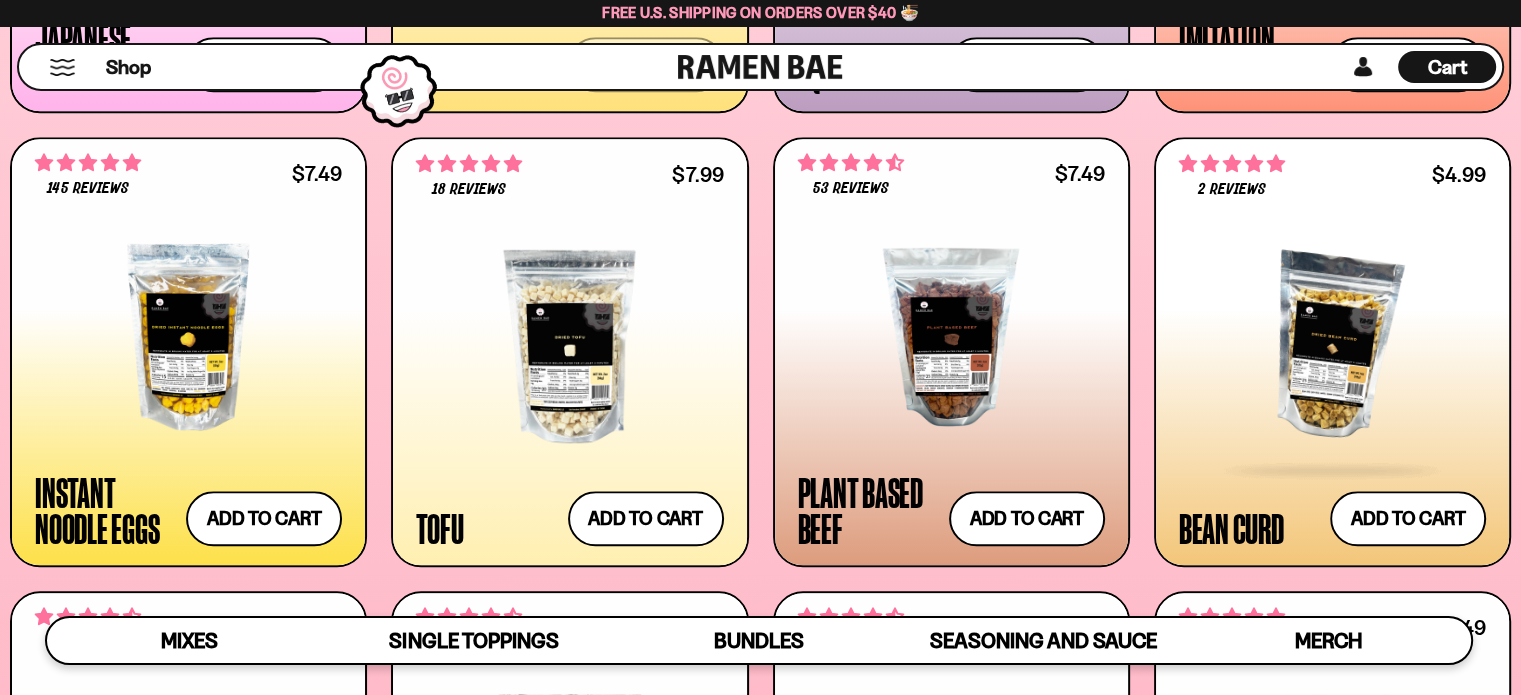 scroll, scrollTop: 2218, scrollLeft: 0, axis: vertical 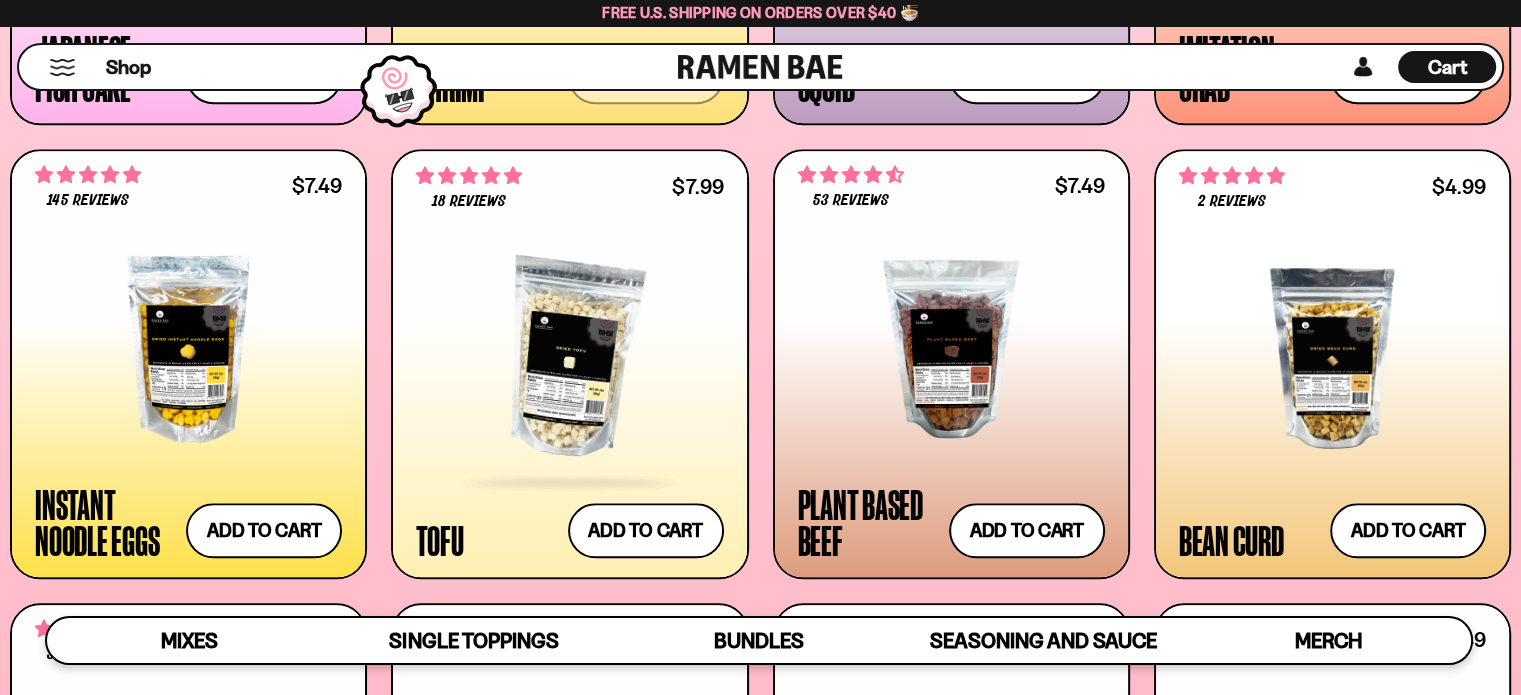 click at bounding box center [569, 358] 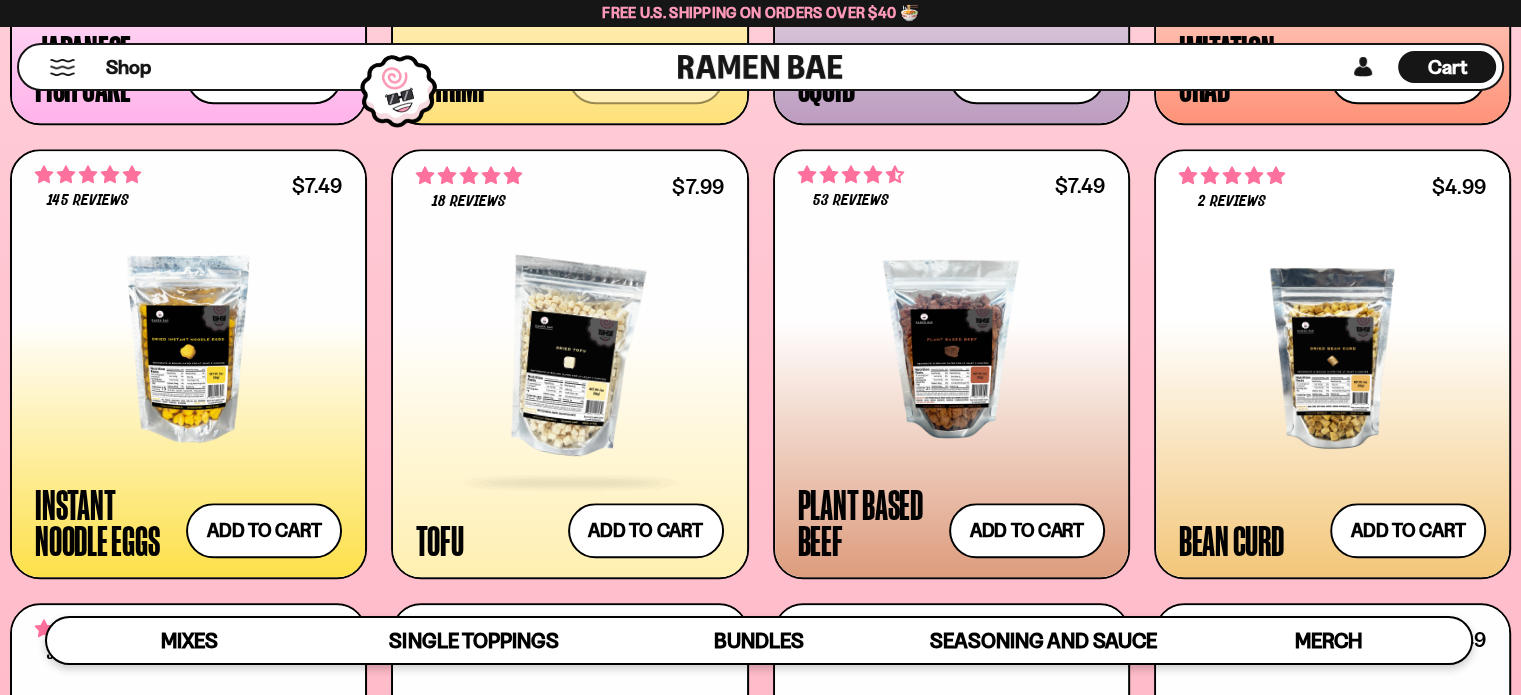 scroll, scrollTop: 2206, scrollLeft: 0, axis: vertical 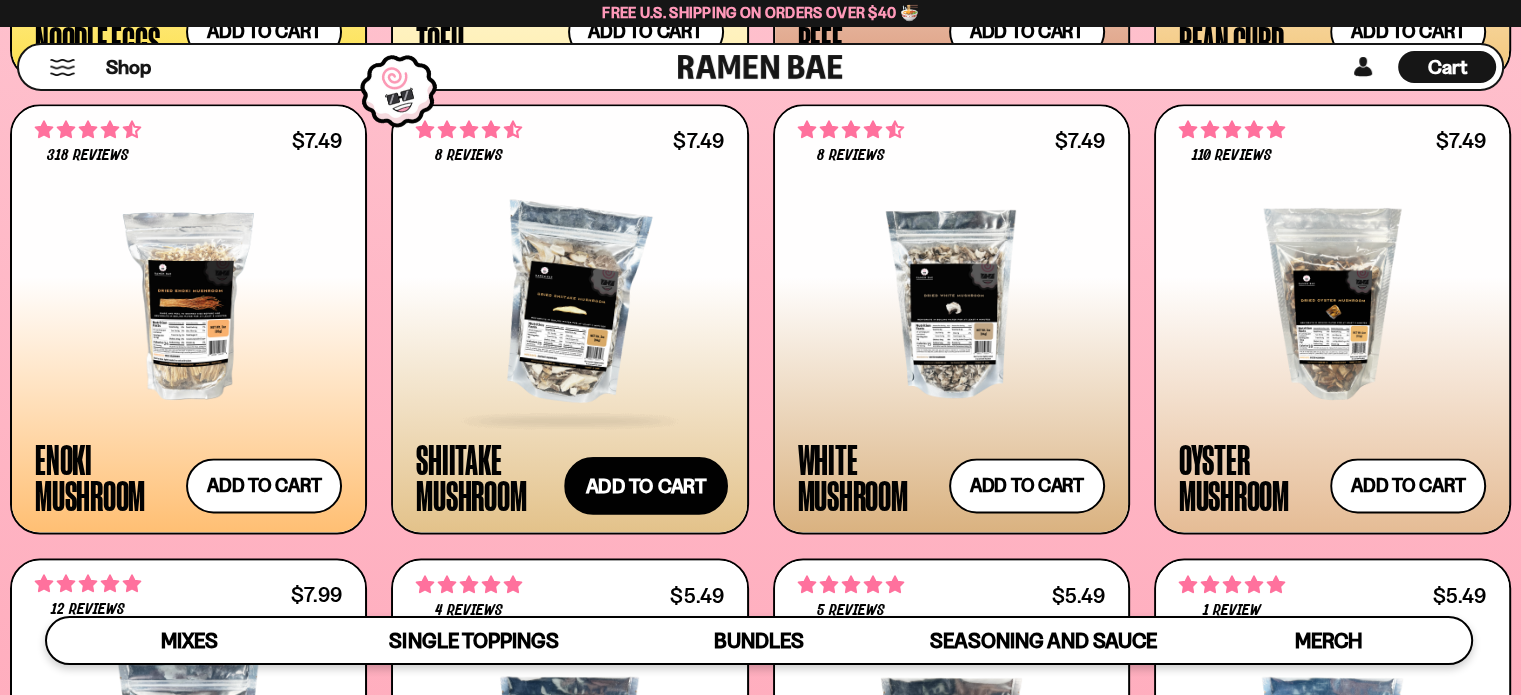 click on "Add to cart
Add
—
Regular price
$7.49
Regular price
Sale price
$7.49
Unit price
/
per" at bounding box center (646, 486) 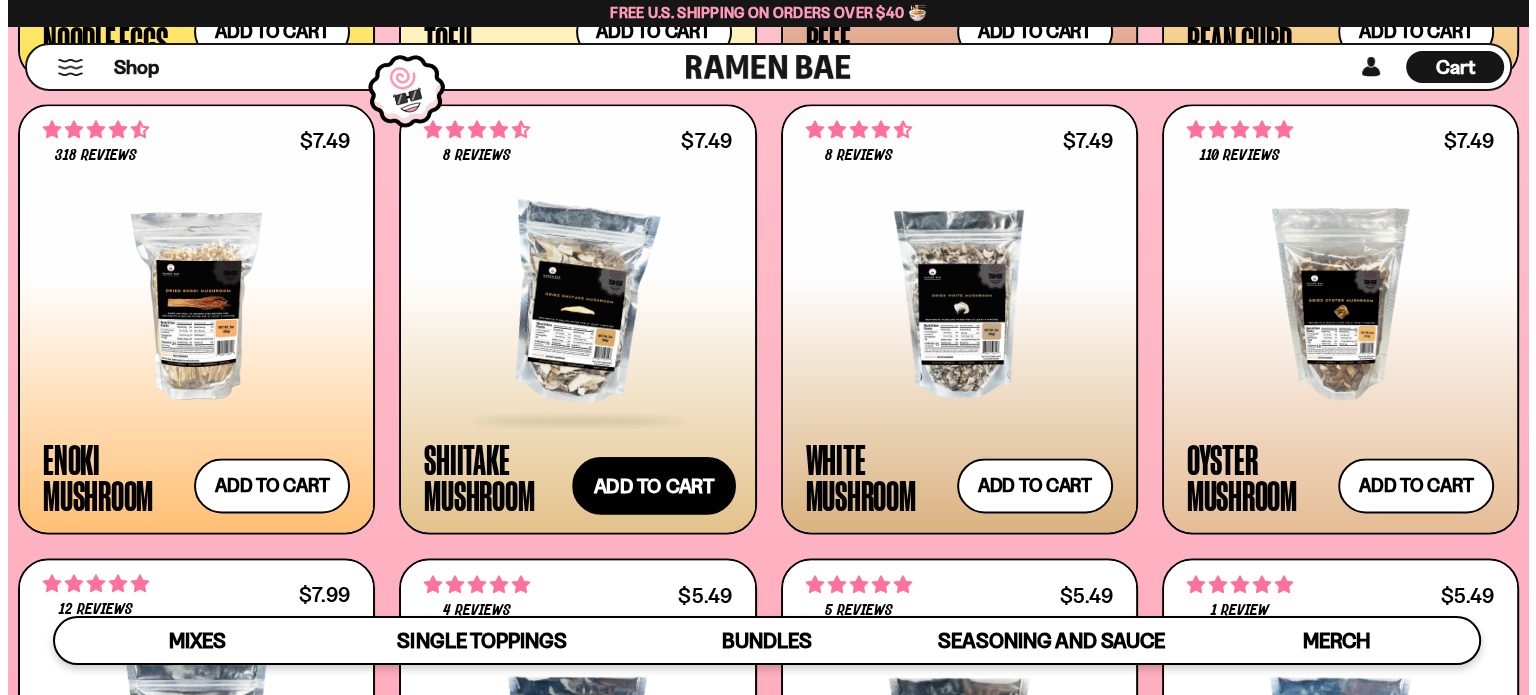 scroll, scrollTop: 2734, scrollLeft: 0, axis: vertical 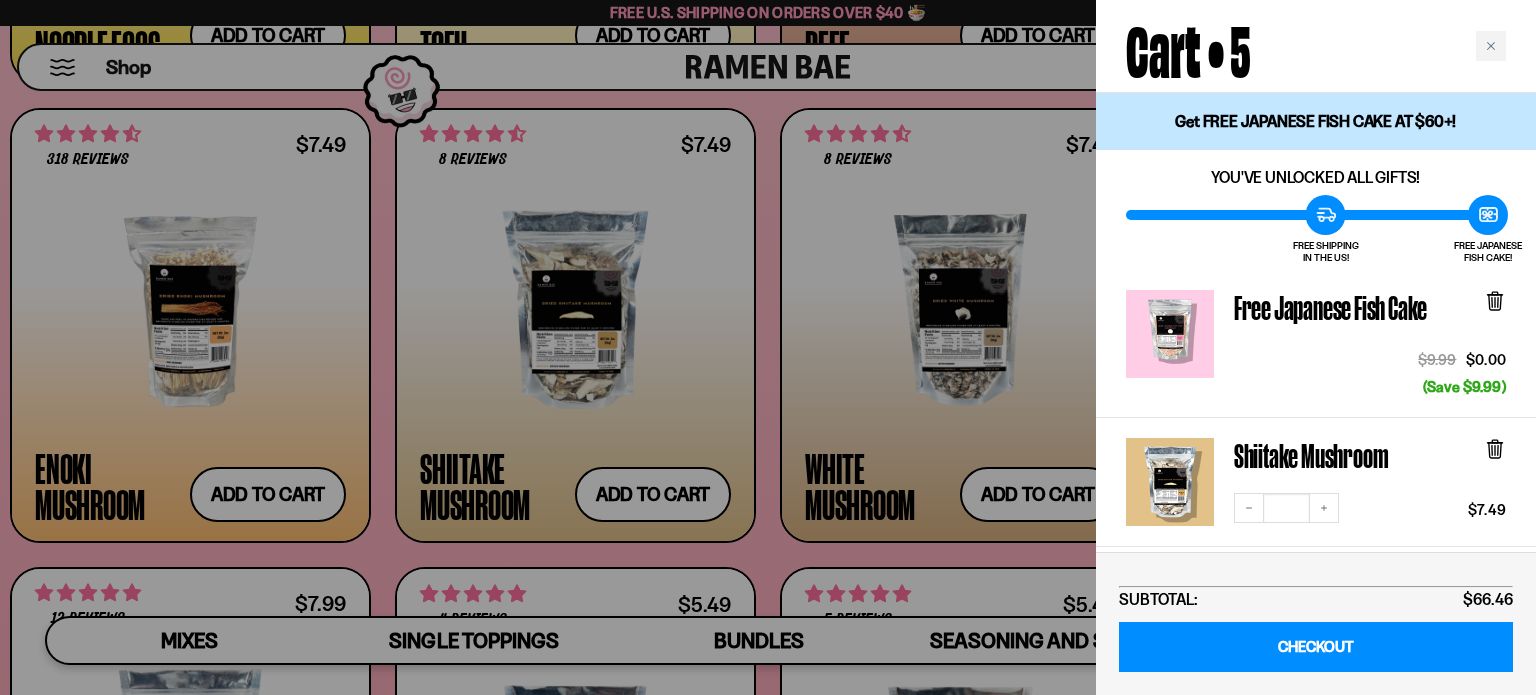 click at bounding box center [768, 347] 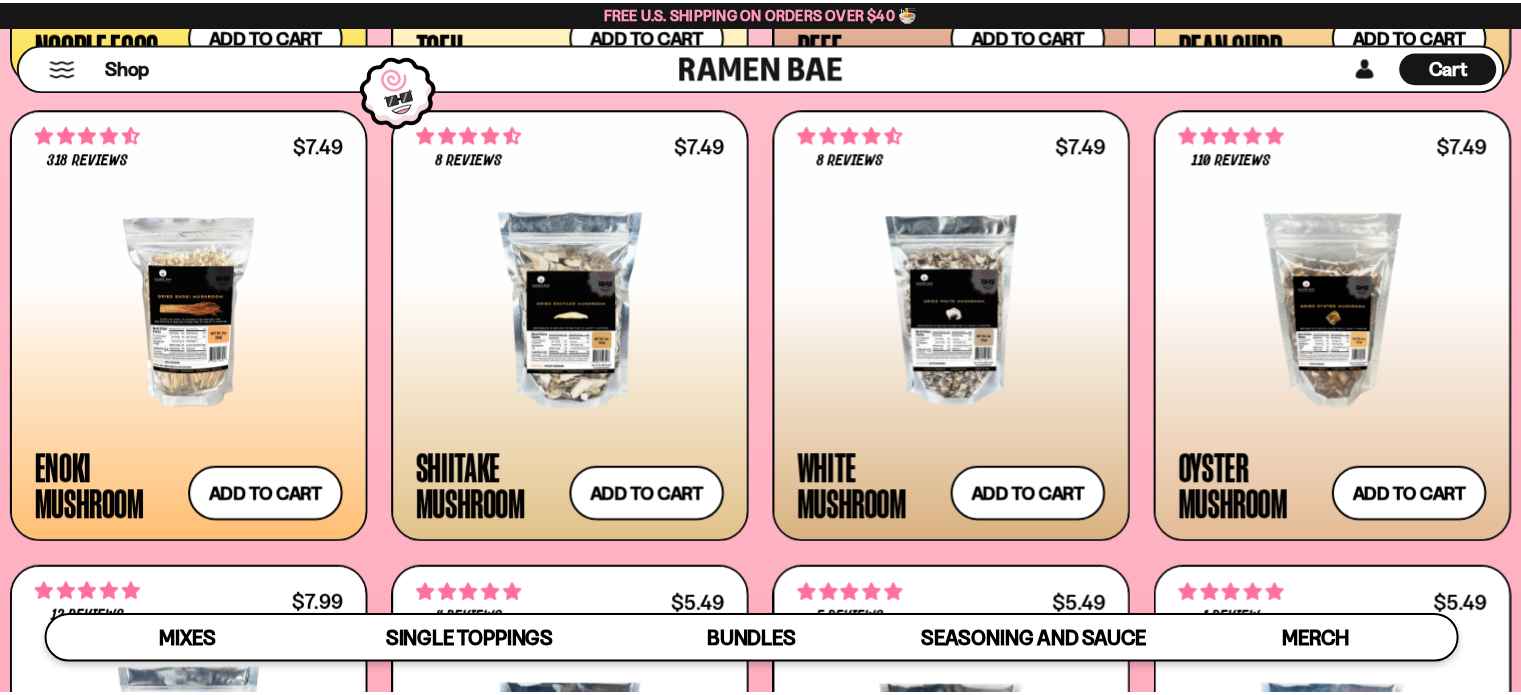 scroll, scrollTop: 2718, scrollLeft: 0, axis: vertical 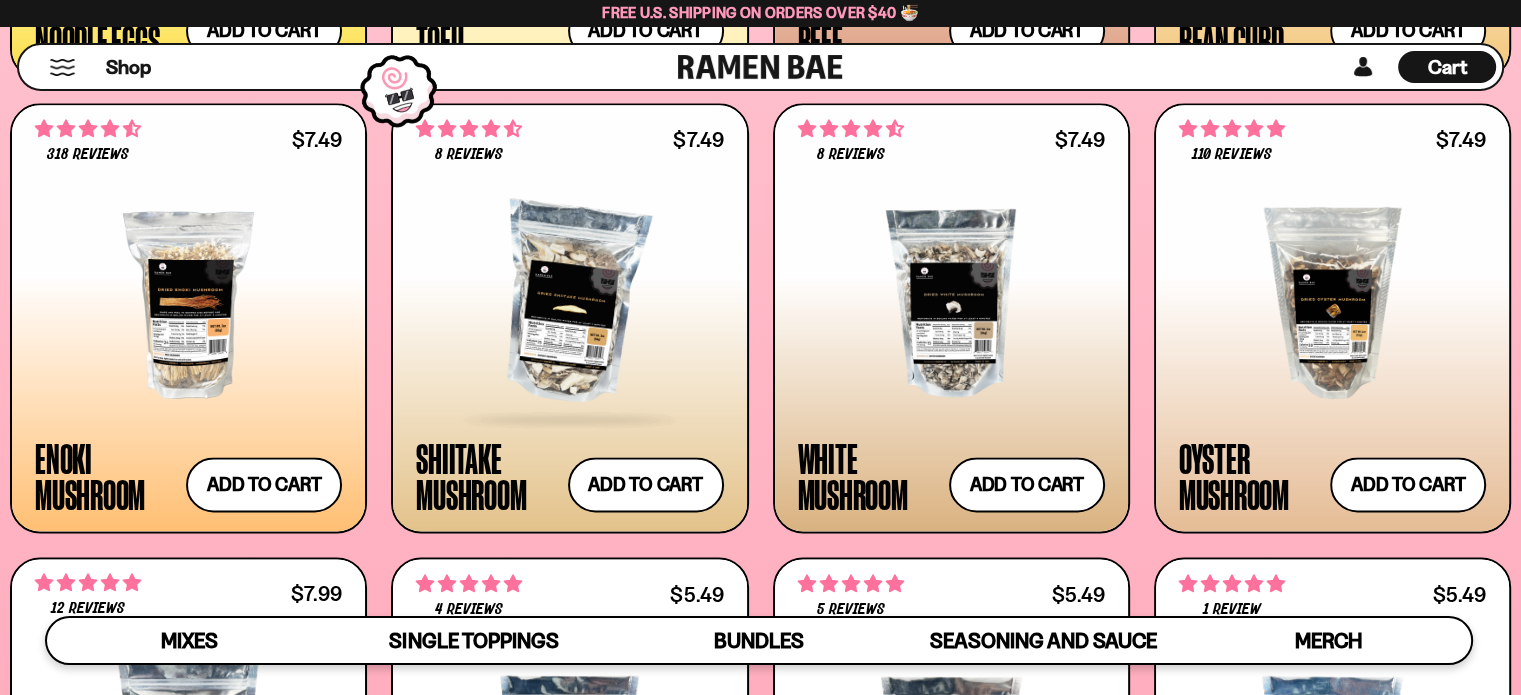 click at bounding box center [569, 303] 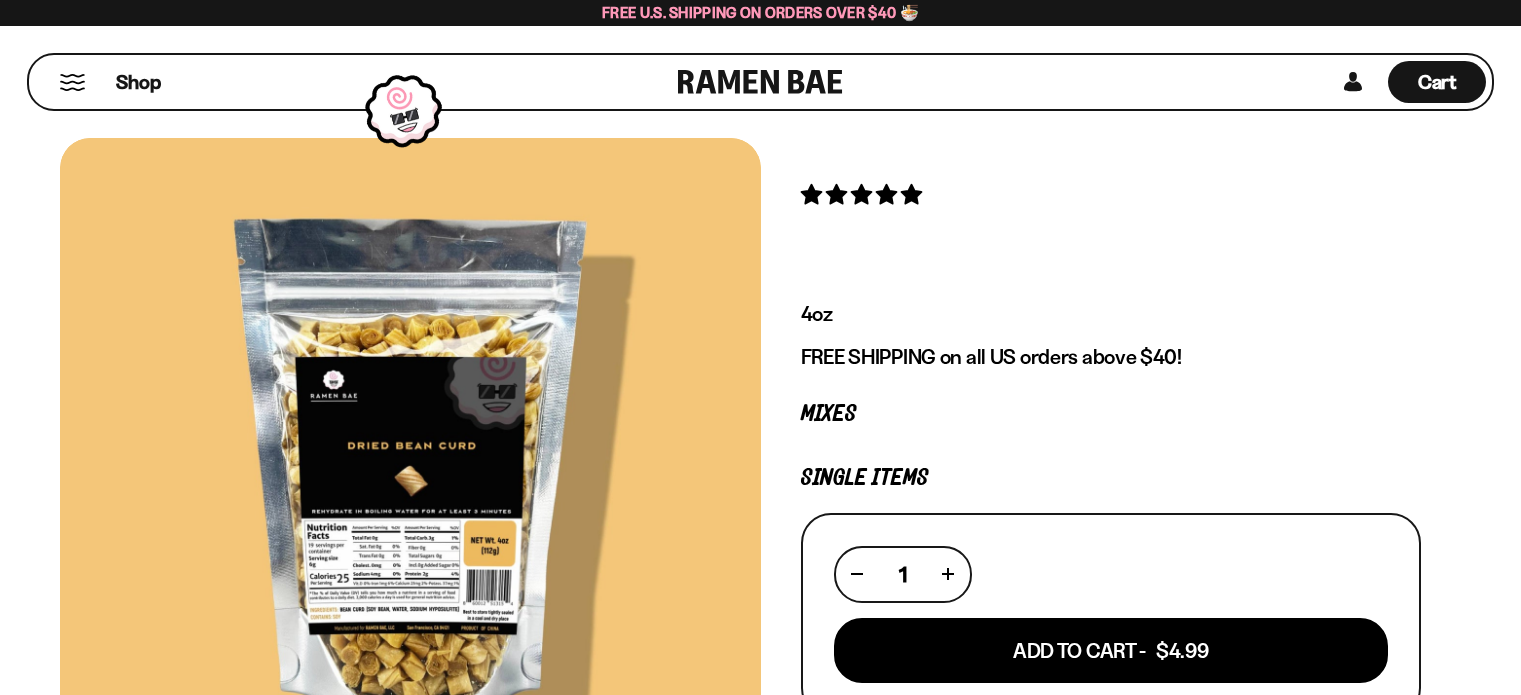 scroll, scrollTop: 0, scrollLeft: 0, axis: both 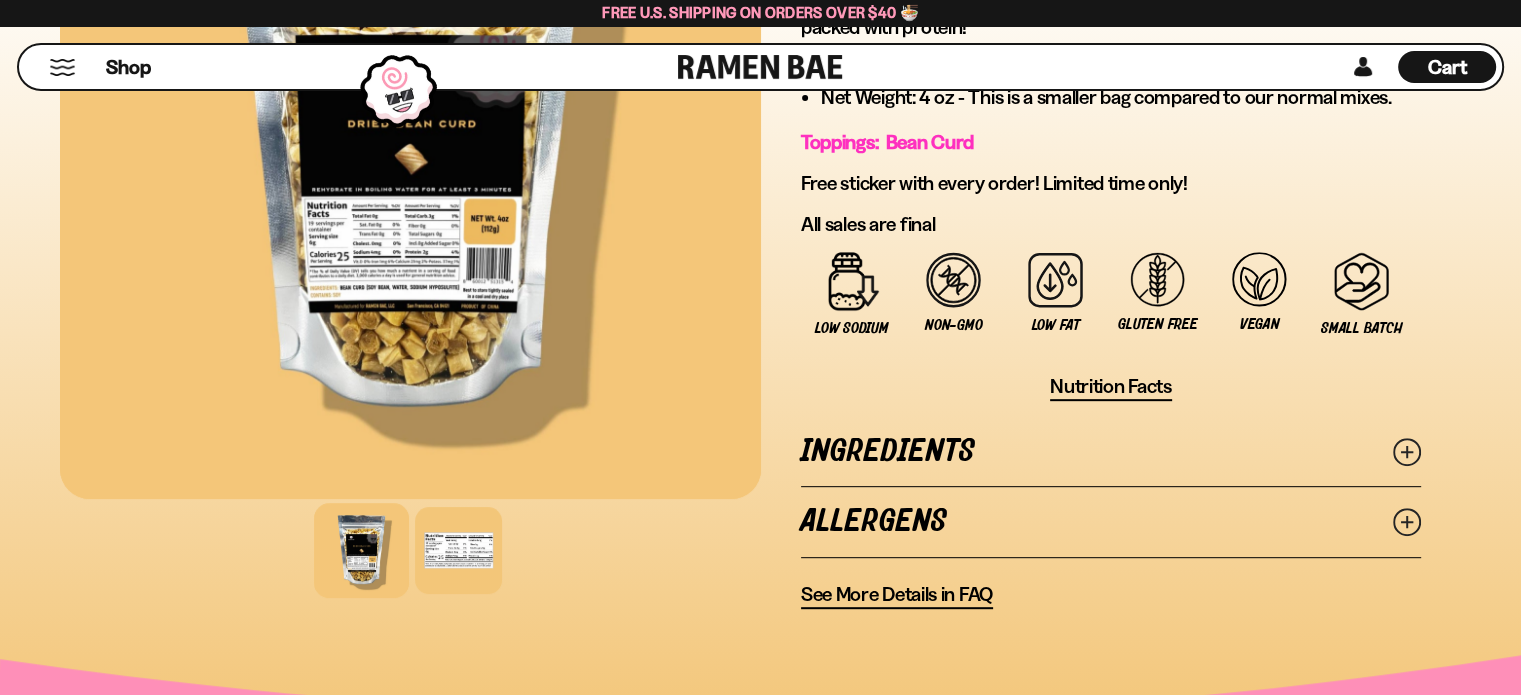 click 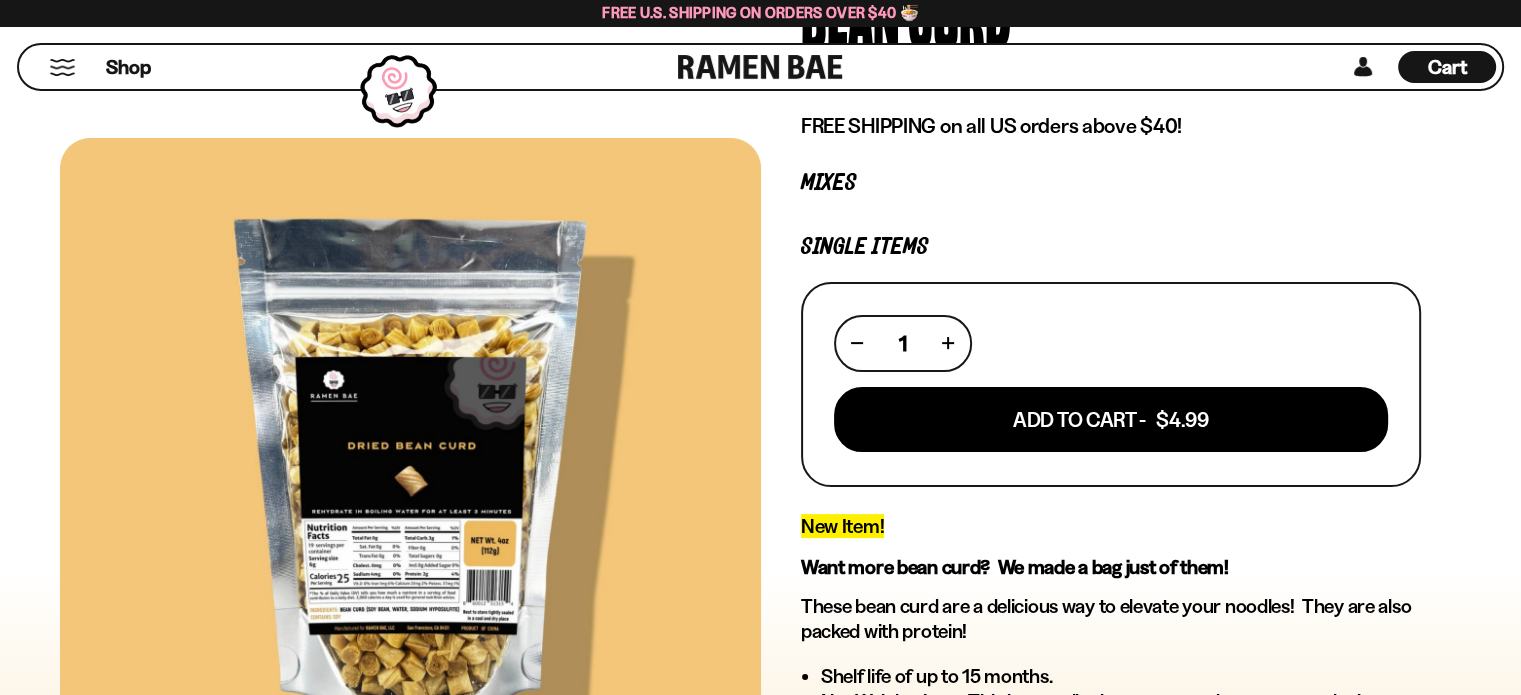 scroll, scrollTop: 162, scrollLeft: 0, axis: vertical 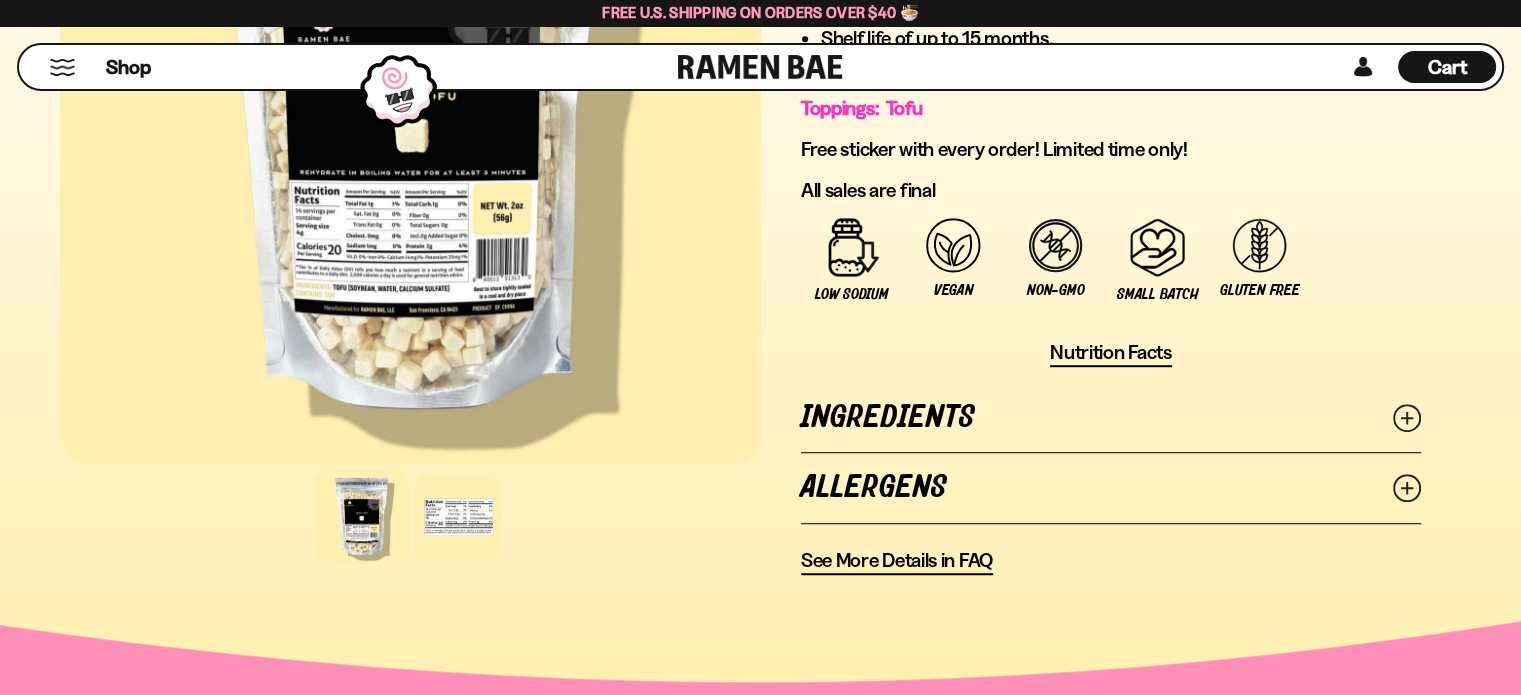 click 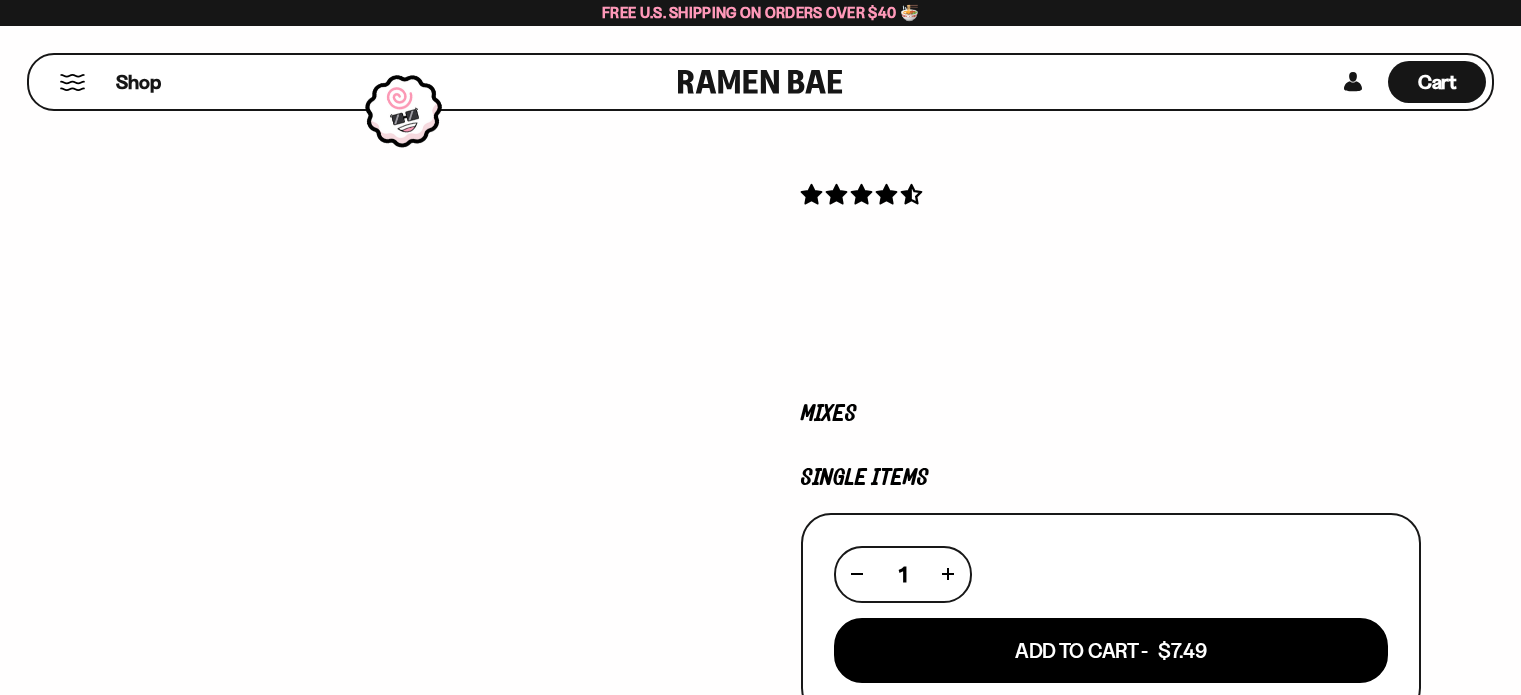scroll, scrollTop: 0, scrollLeft: 0, axis: both 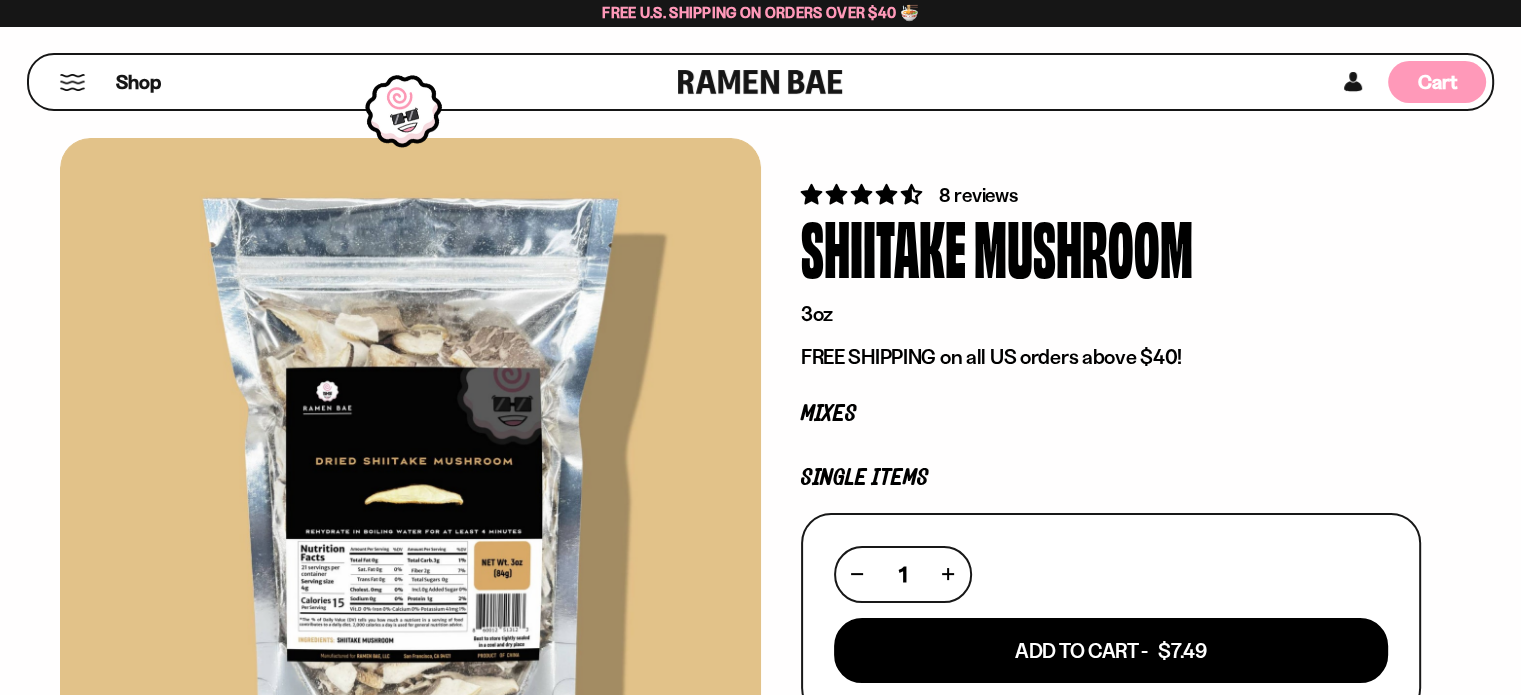 click on "Cart" at bounding box center [1437, 82] 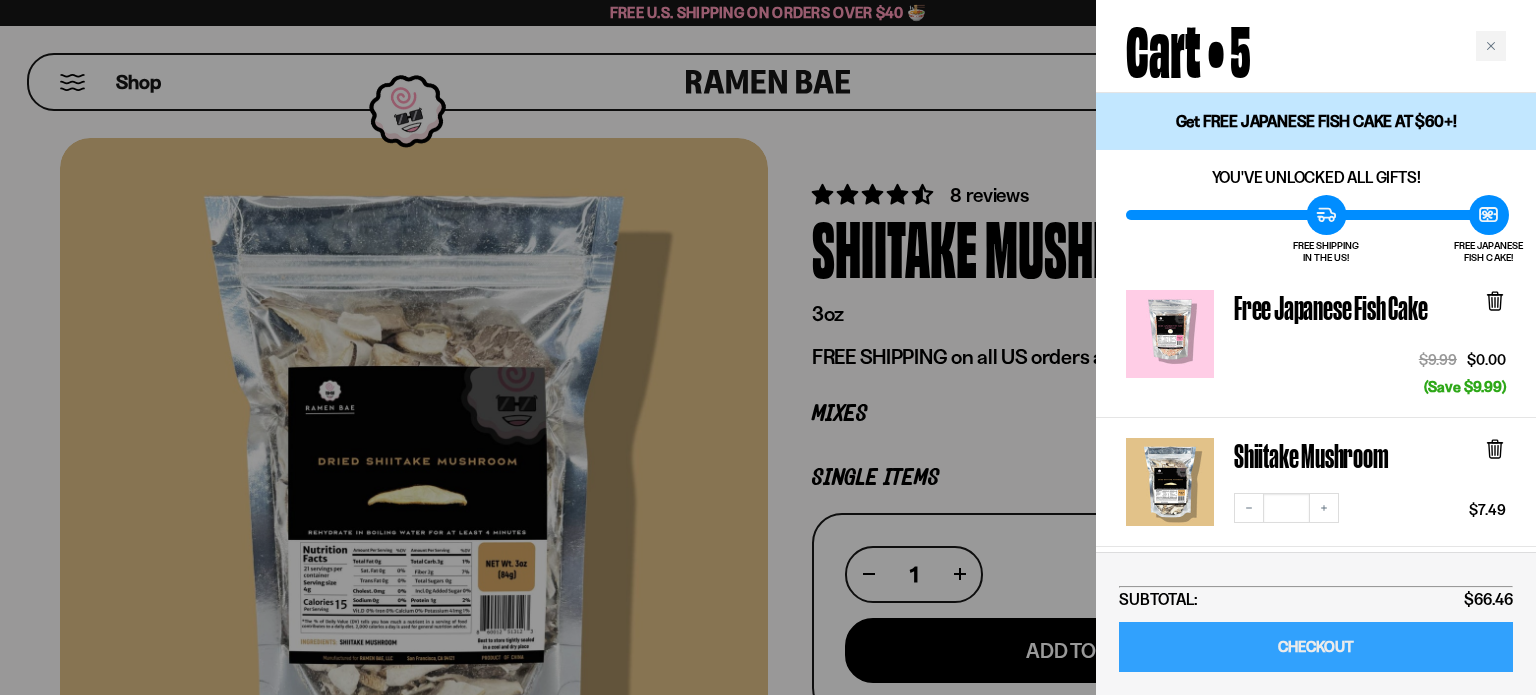 click on "CHECKOUT" at bounding box center (1316, 647) 